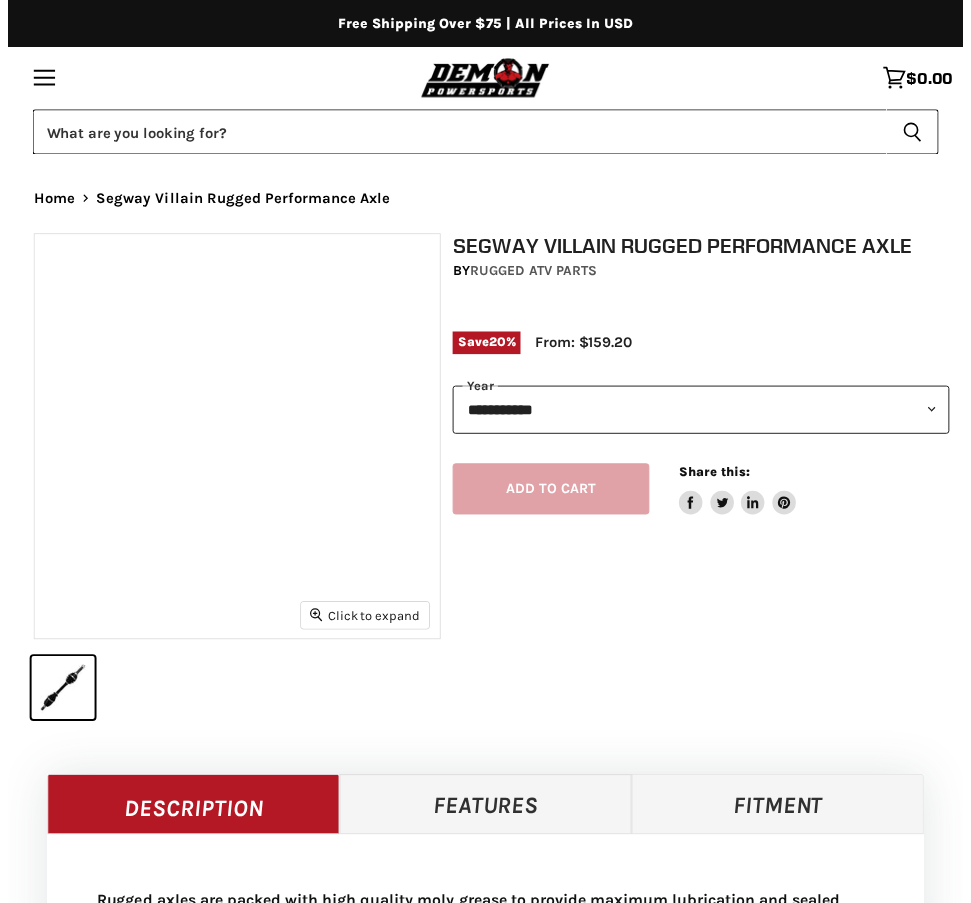 scroll, scrollTop: 0, scrollLeft: 0, axis: both 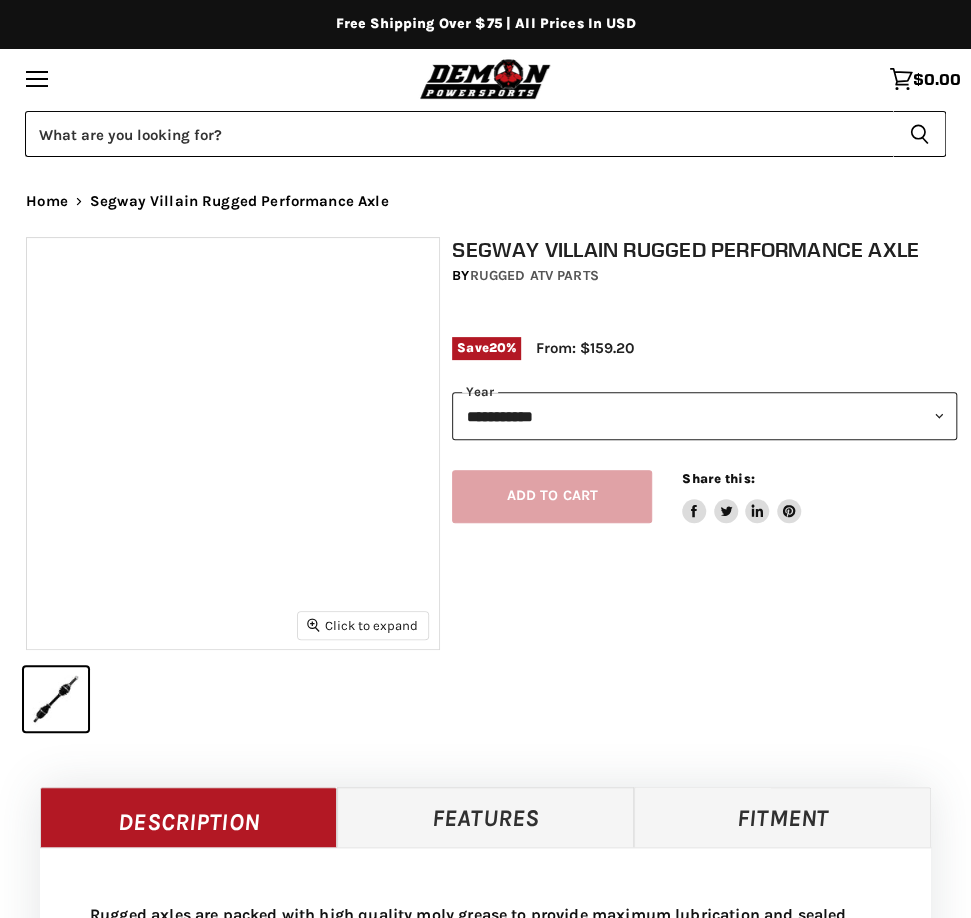 select on "******" 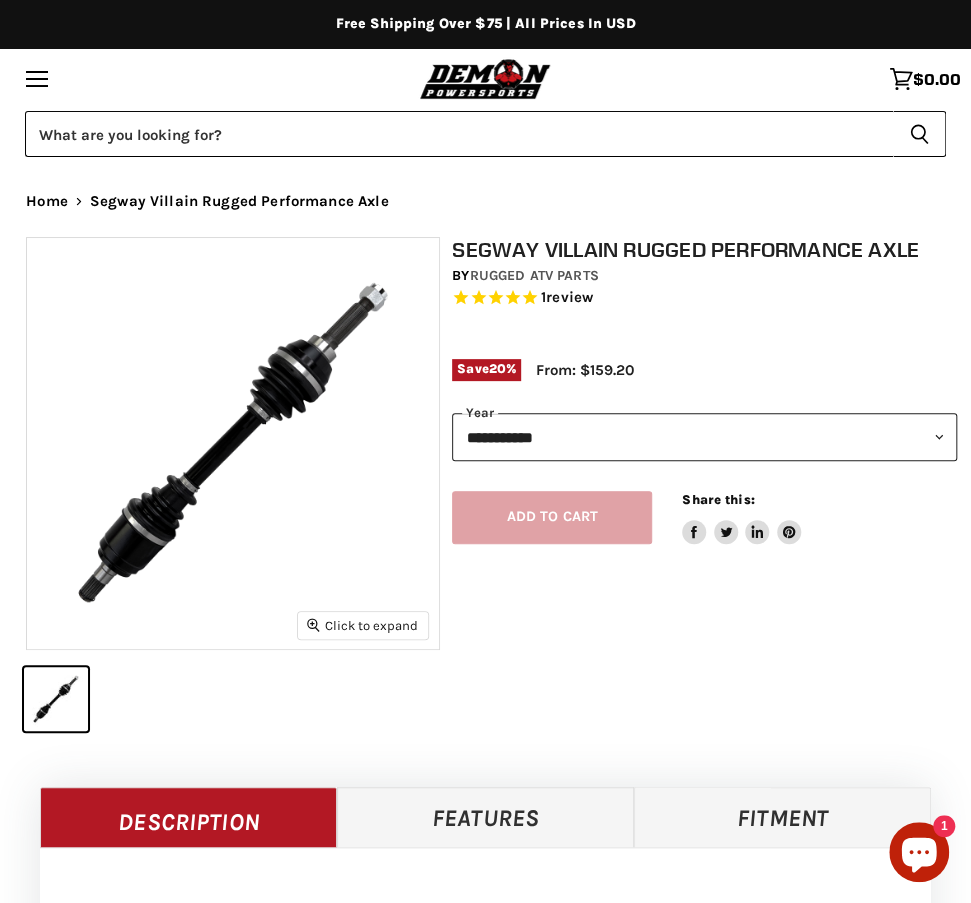 scroll, scrollTop: 145, scrollLeft: 0, axis: vertical 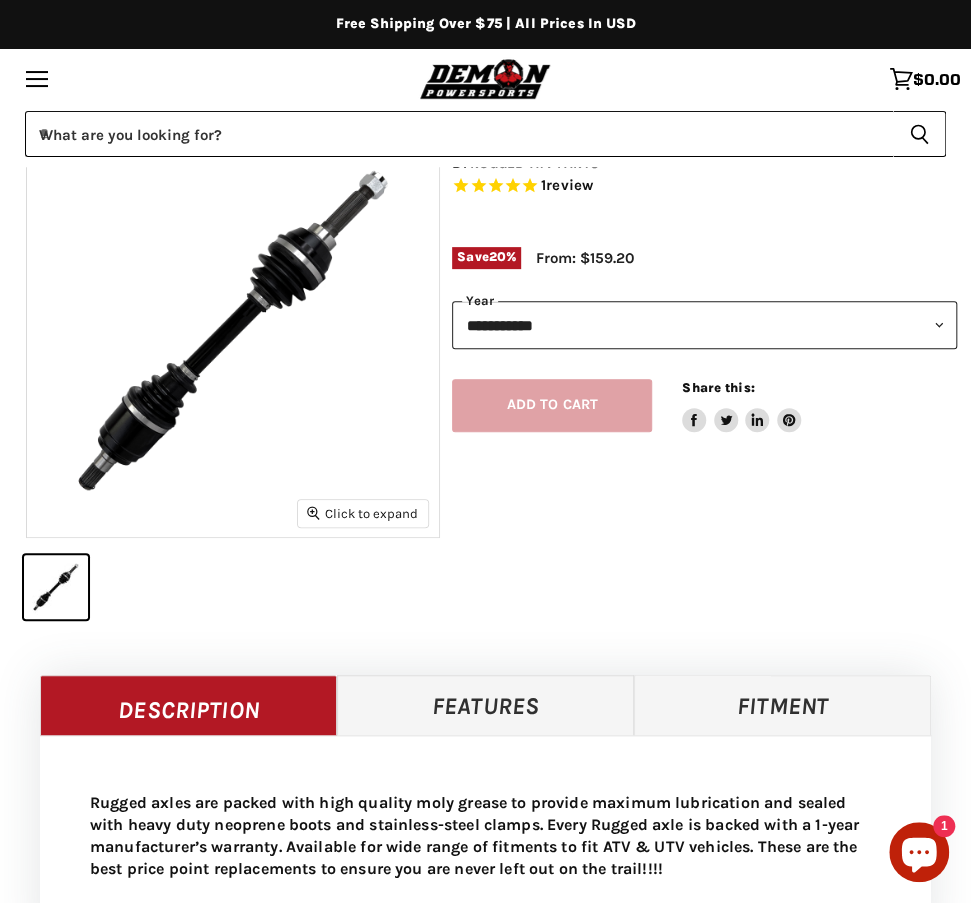 click on "**********" at bounding box center [704, 325] 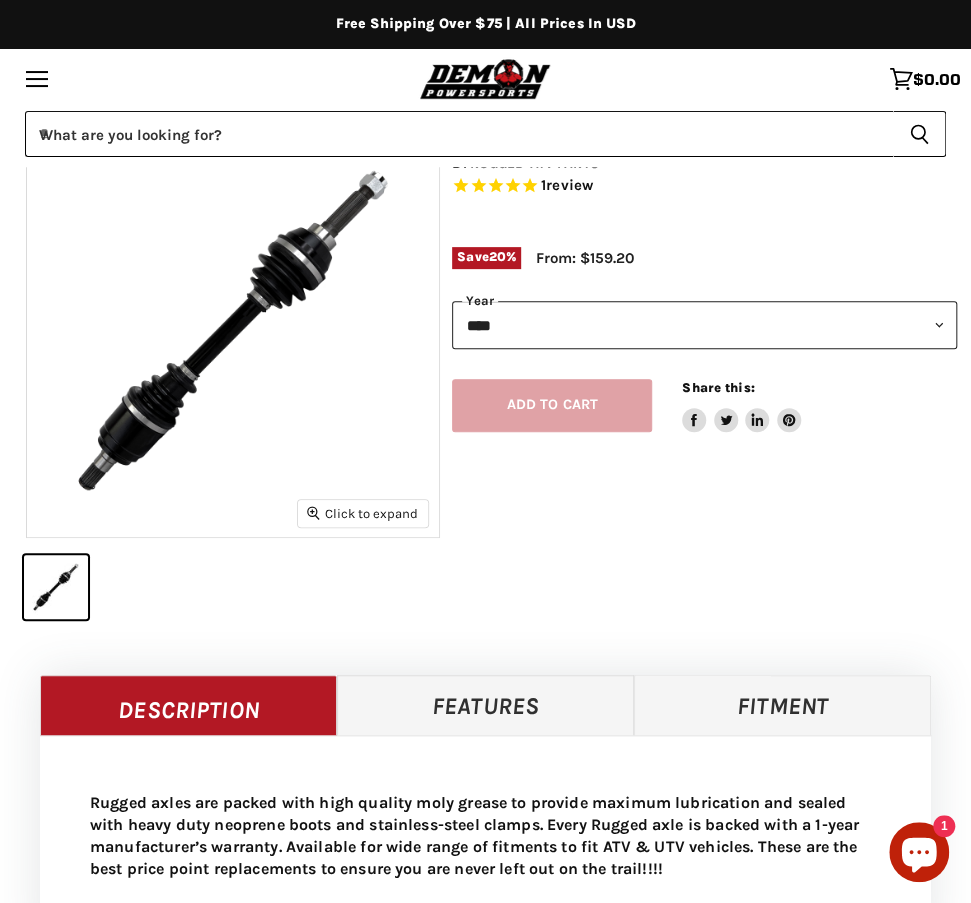 click on "**********" at bounding box center [704, 325] 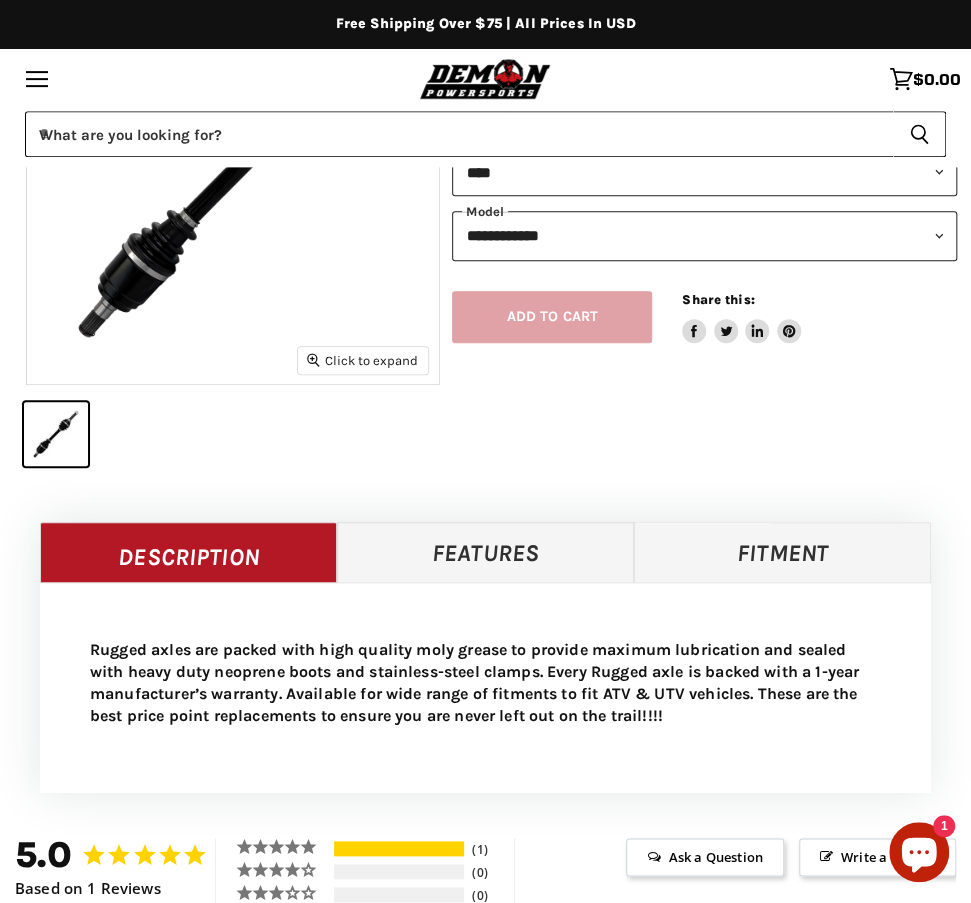 scroll, scrollTop: 271, scrollLeft: 0, axis: vertical 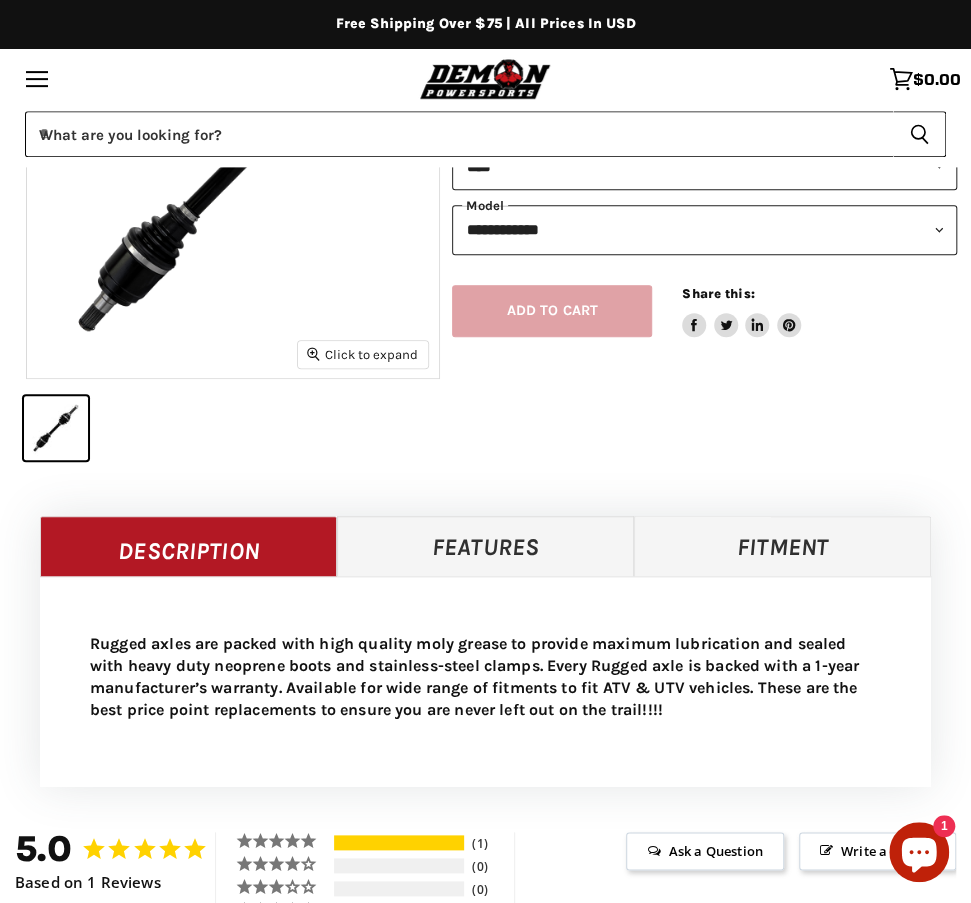 click on "**********" at bounding box center [704, 229] 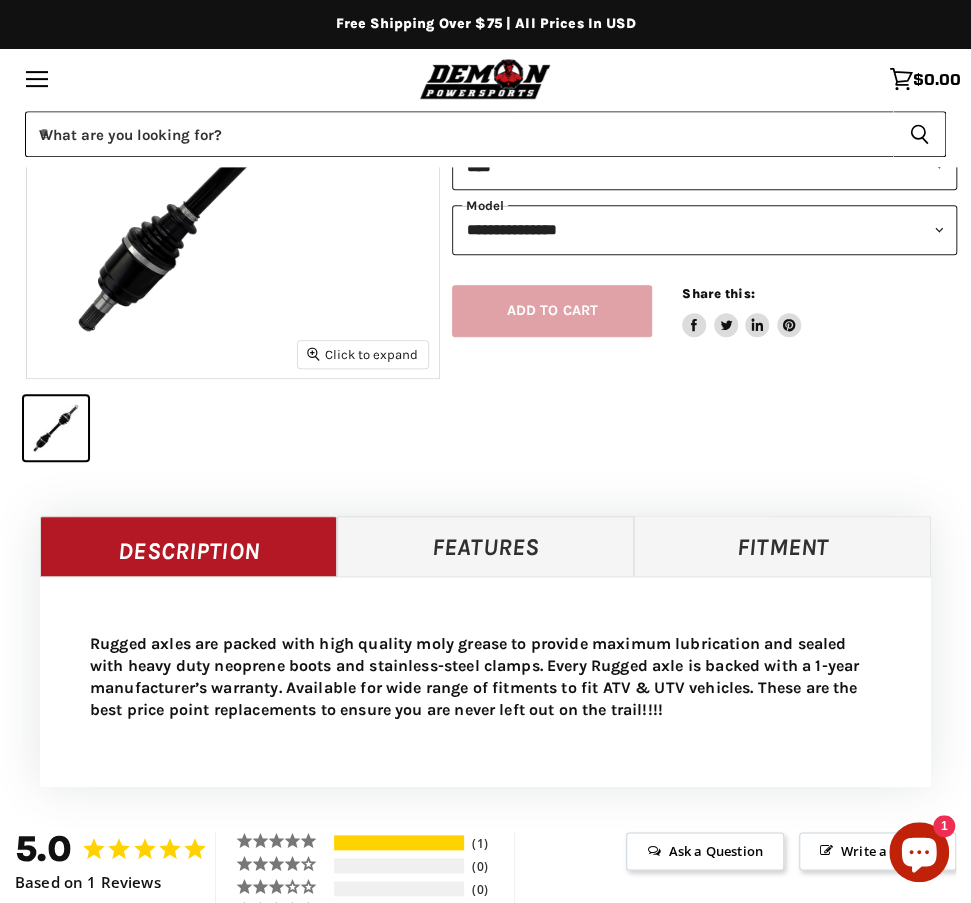 click on "**********" at bounding box center [704, 229] 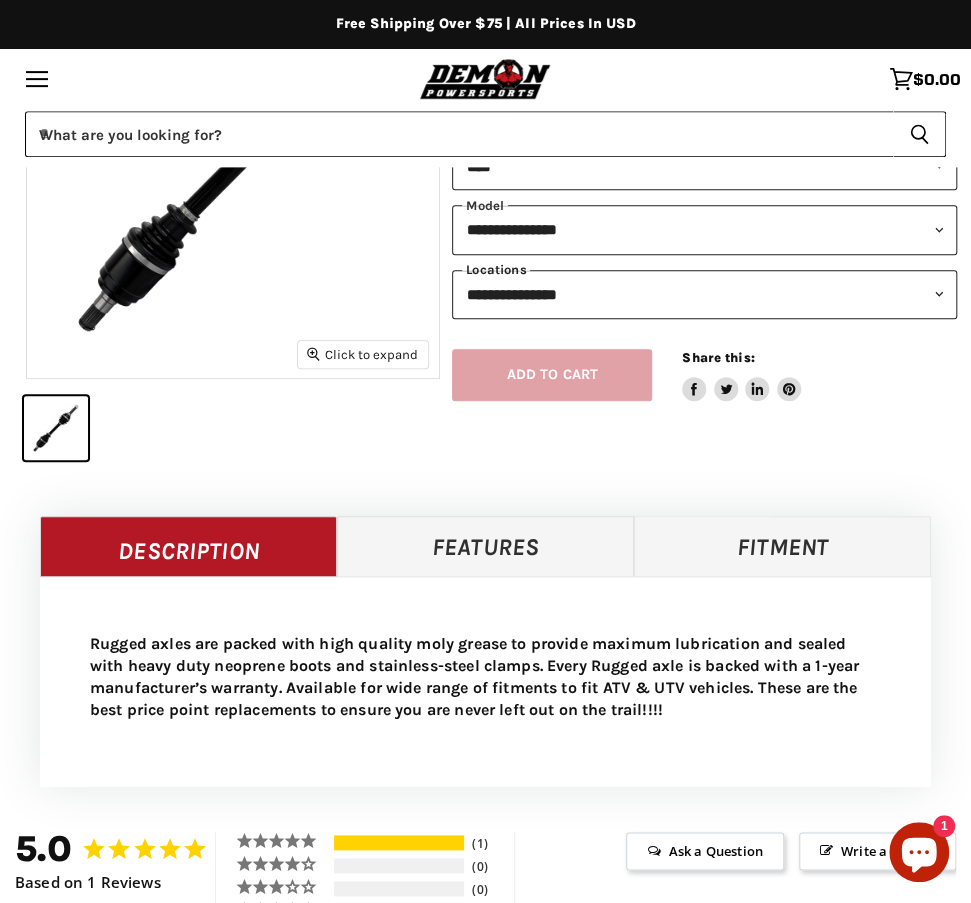 click on "**********" at bounding box center [704, 294] 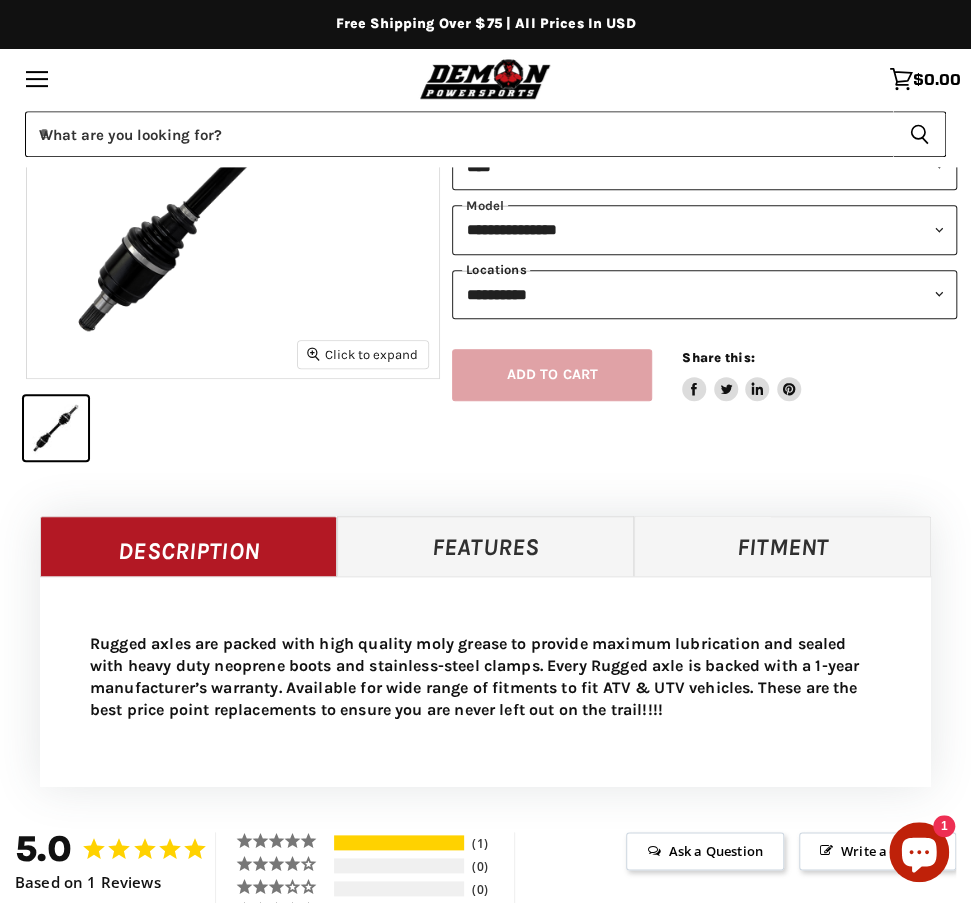 click on "**********" at bounding box center [704, 294] 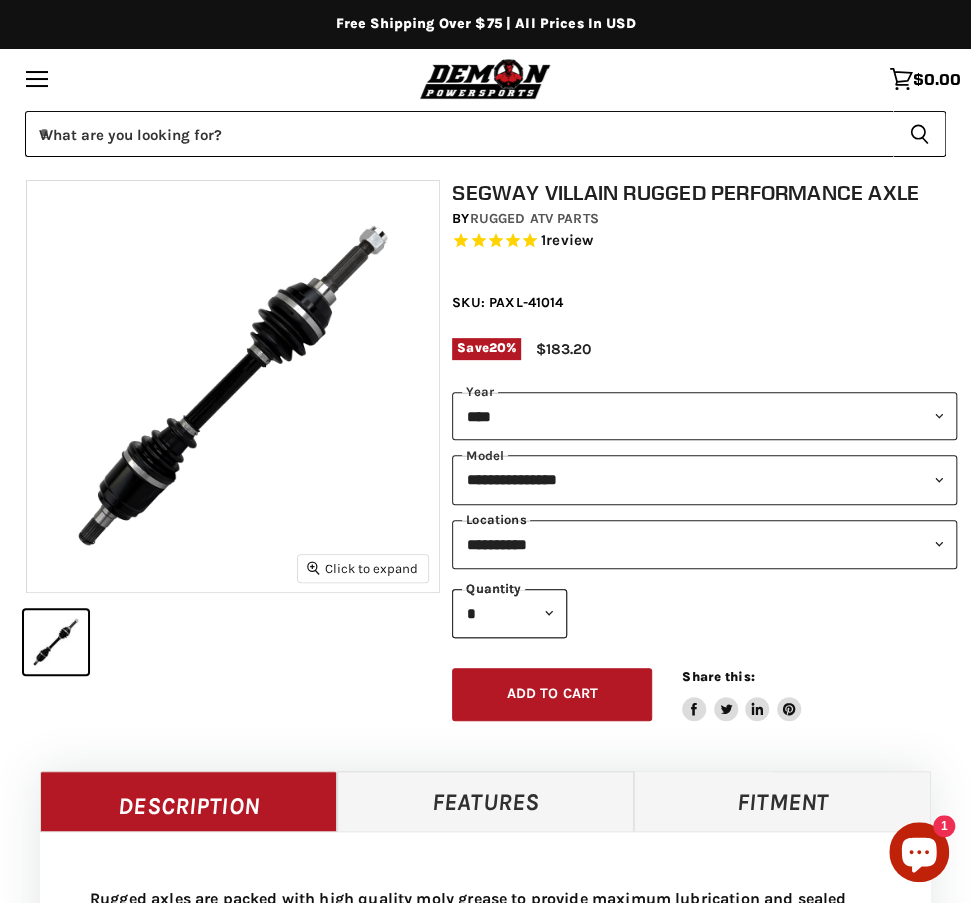scroll, scrollTop: 50, scrollLeft: 0, axis: vertical 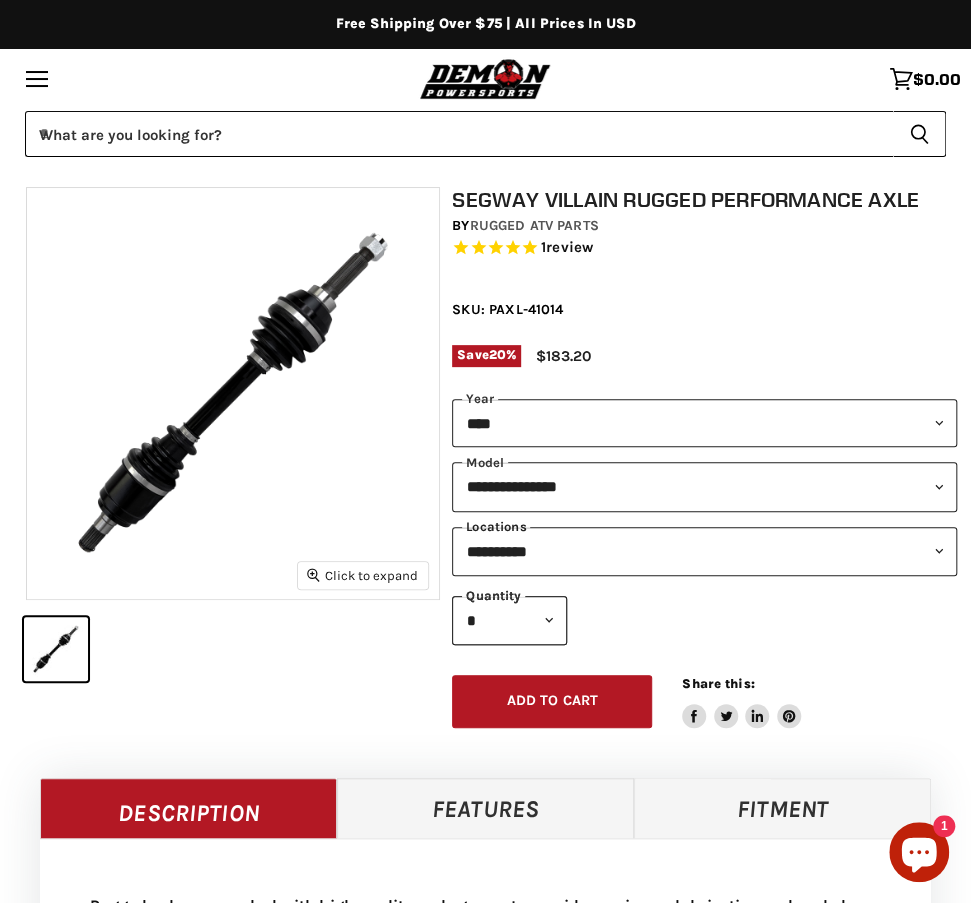click on "**********" at bounding box center [704, 551] 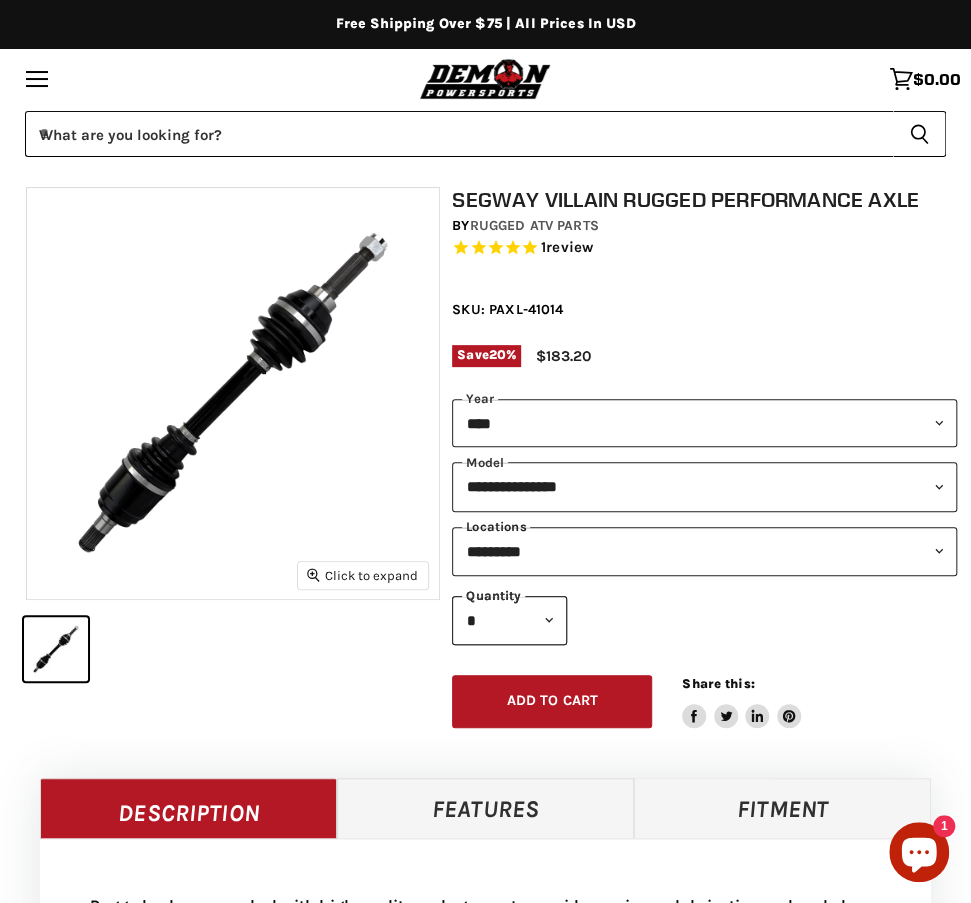 click on "**********" at bounding box center (704, 551) 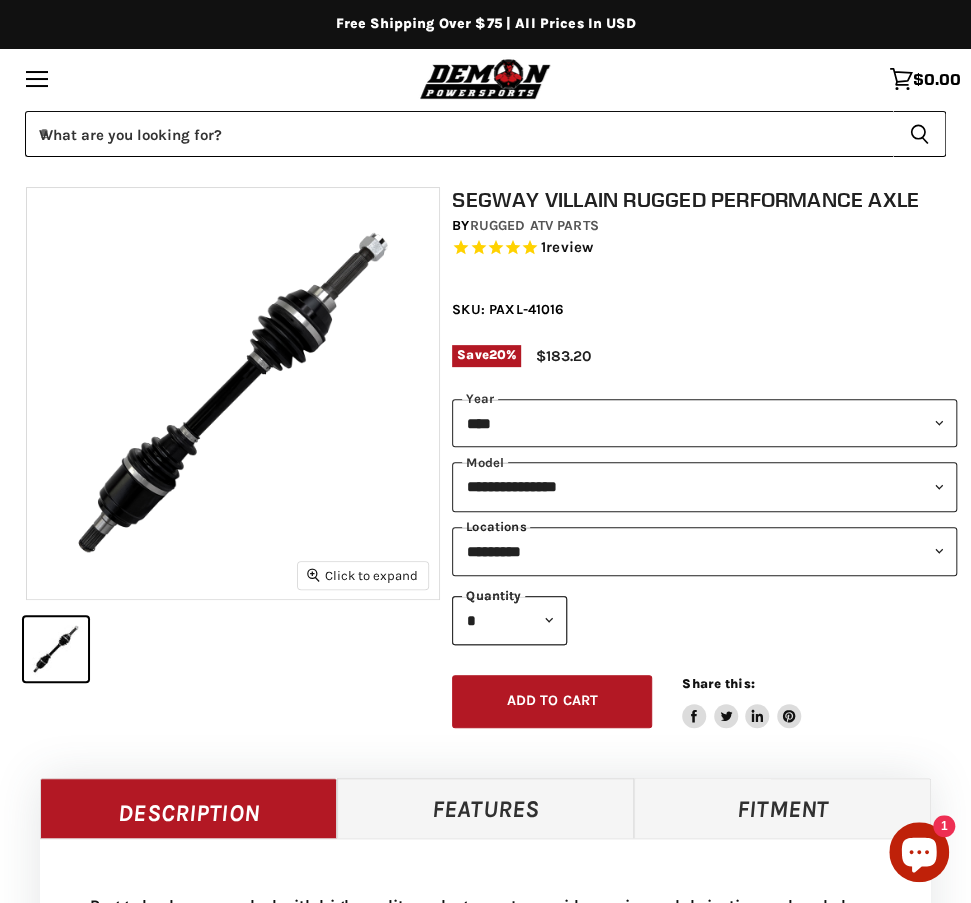 click on "**********" at bounding box center [704, 551] 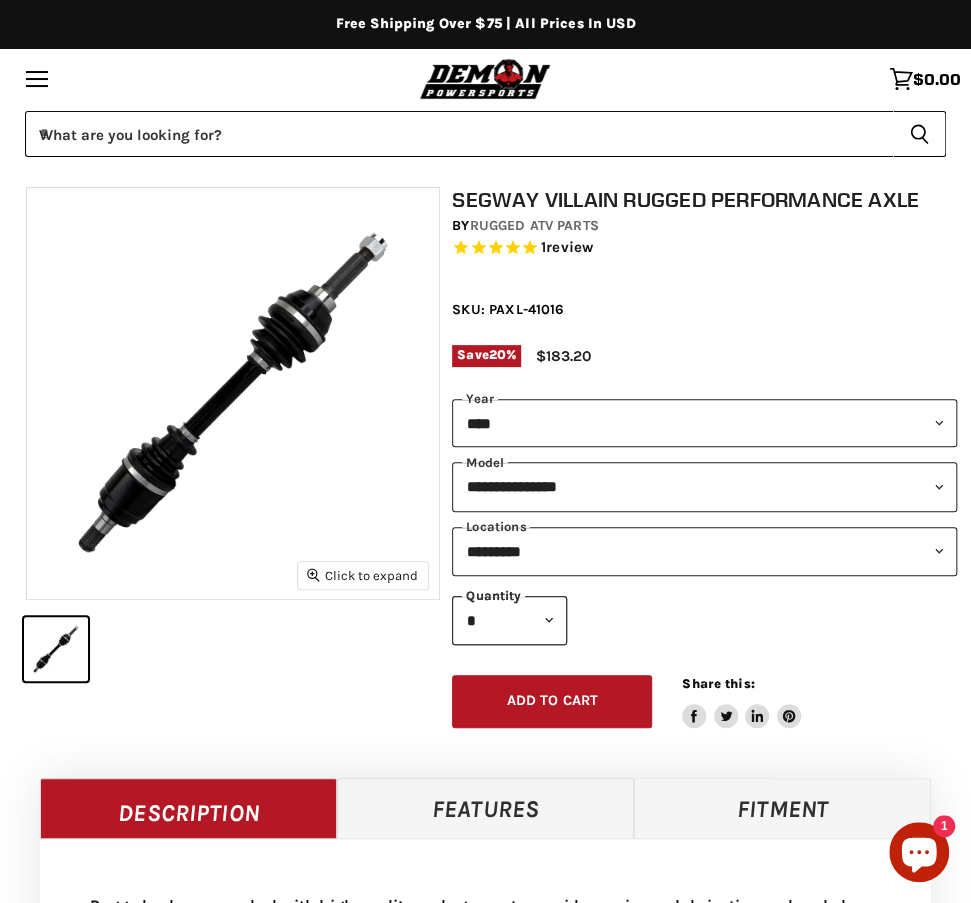 click on "Rugged ATV Parts" at bounding box center (533, 225) 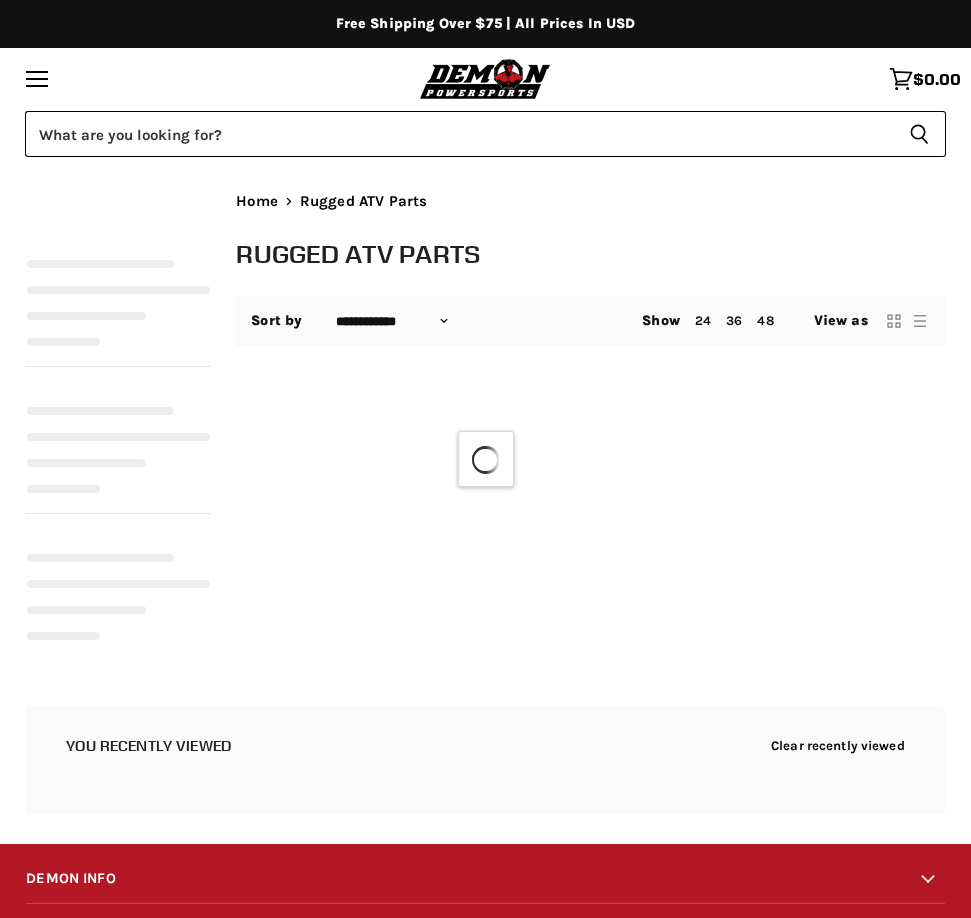 select on "**********" 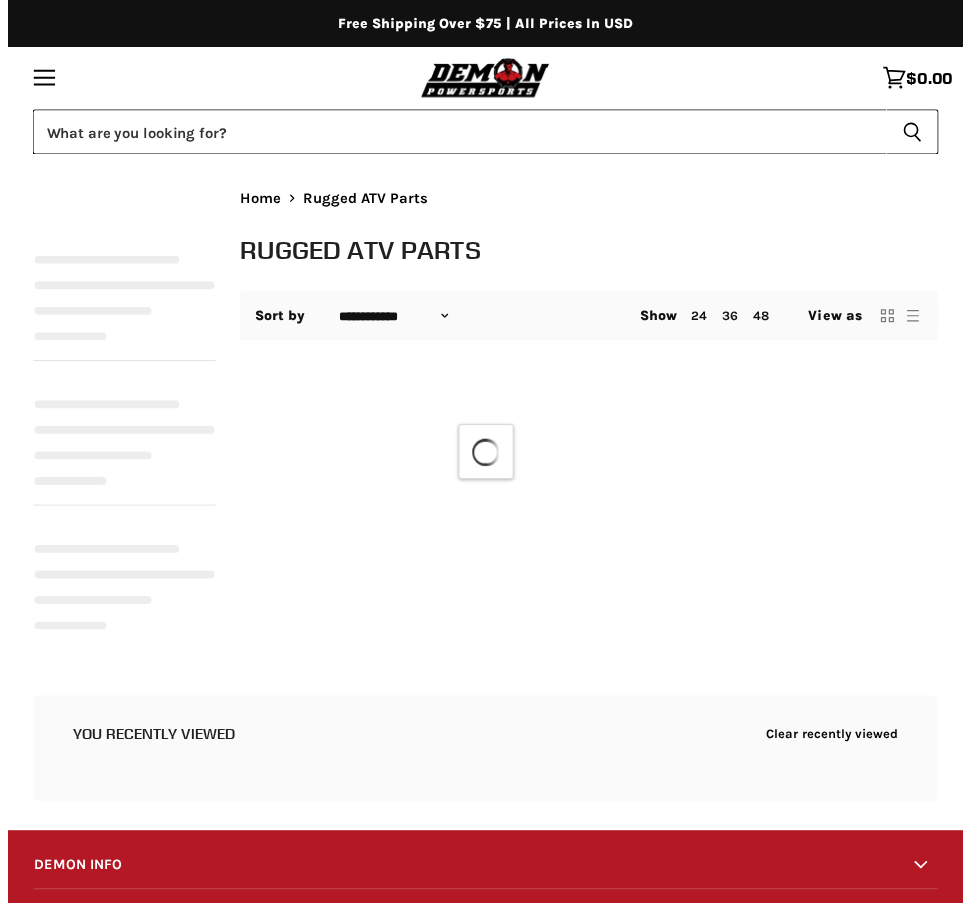 scroll, scrollTop: 0, scrollLeft: 0, axis: both 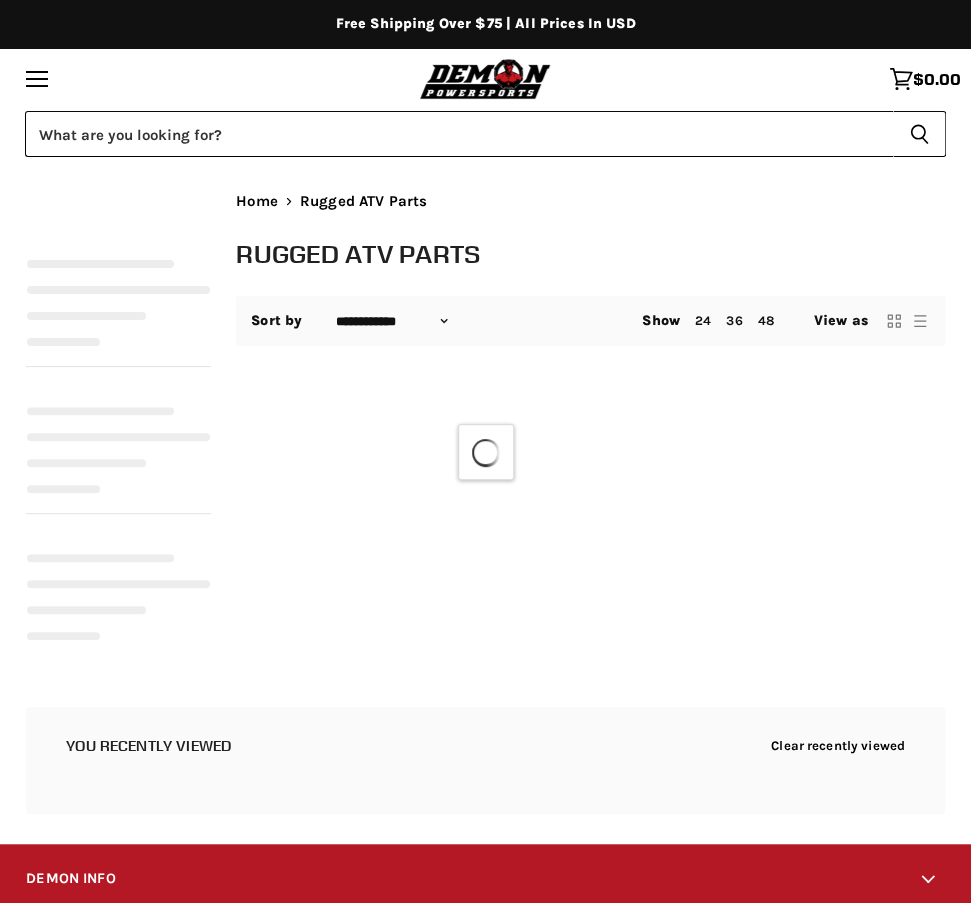 select on "**********" 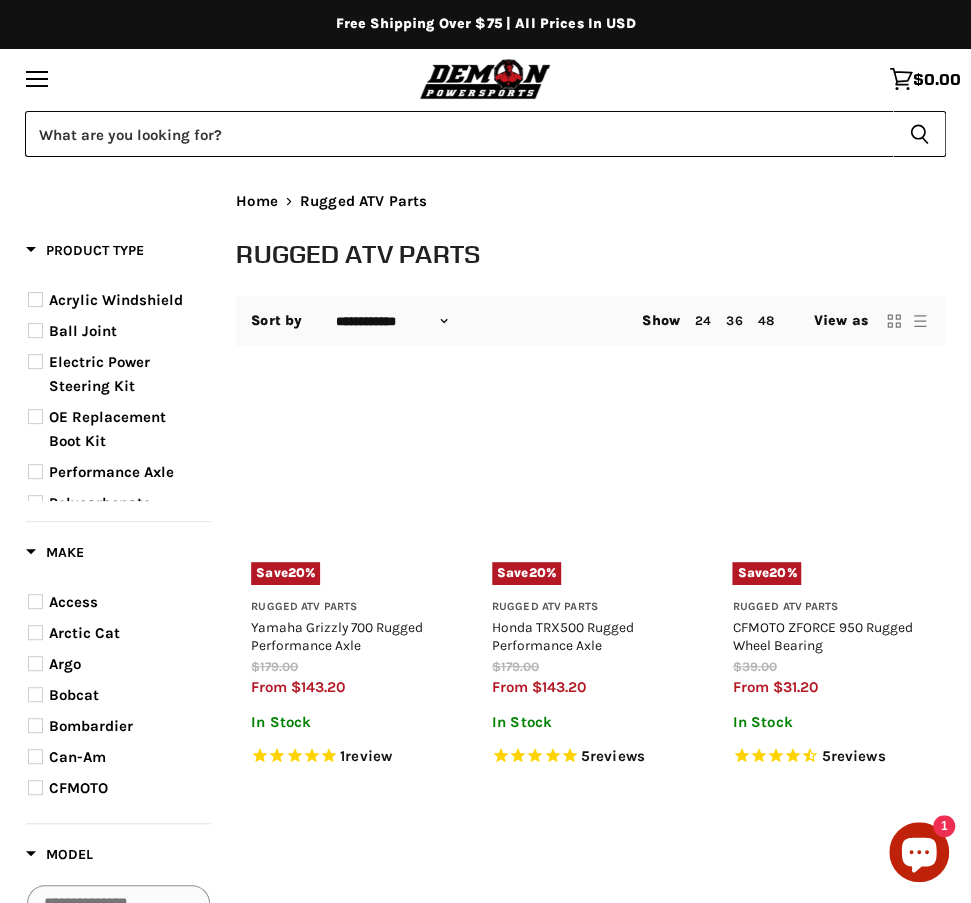scroll, scrollTop: 0, scrollLeft: 0, axis: both 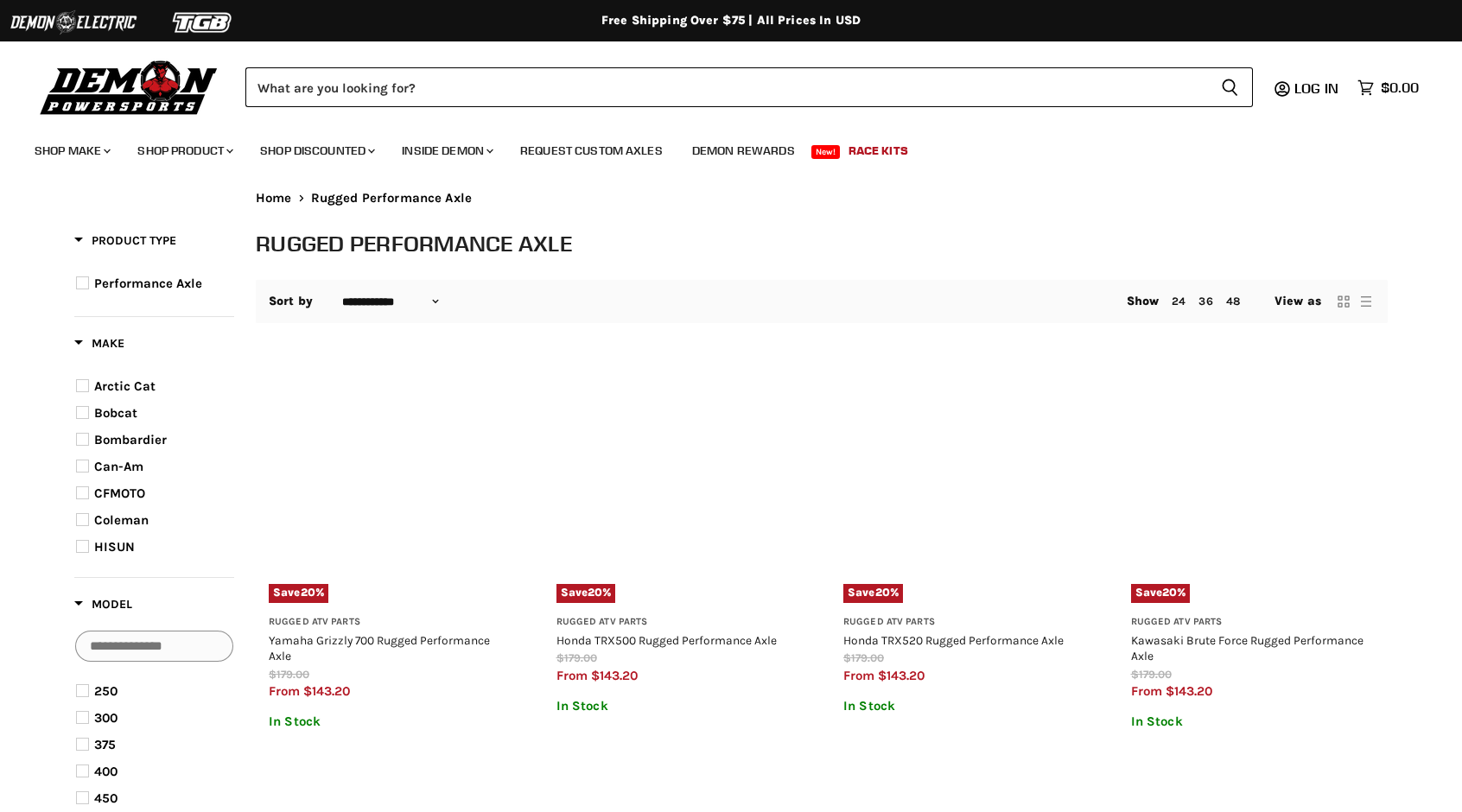 select on "**********" 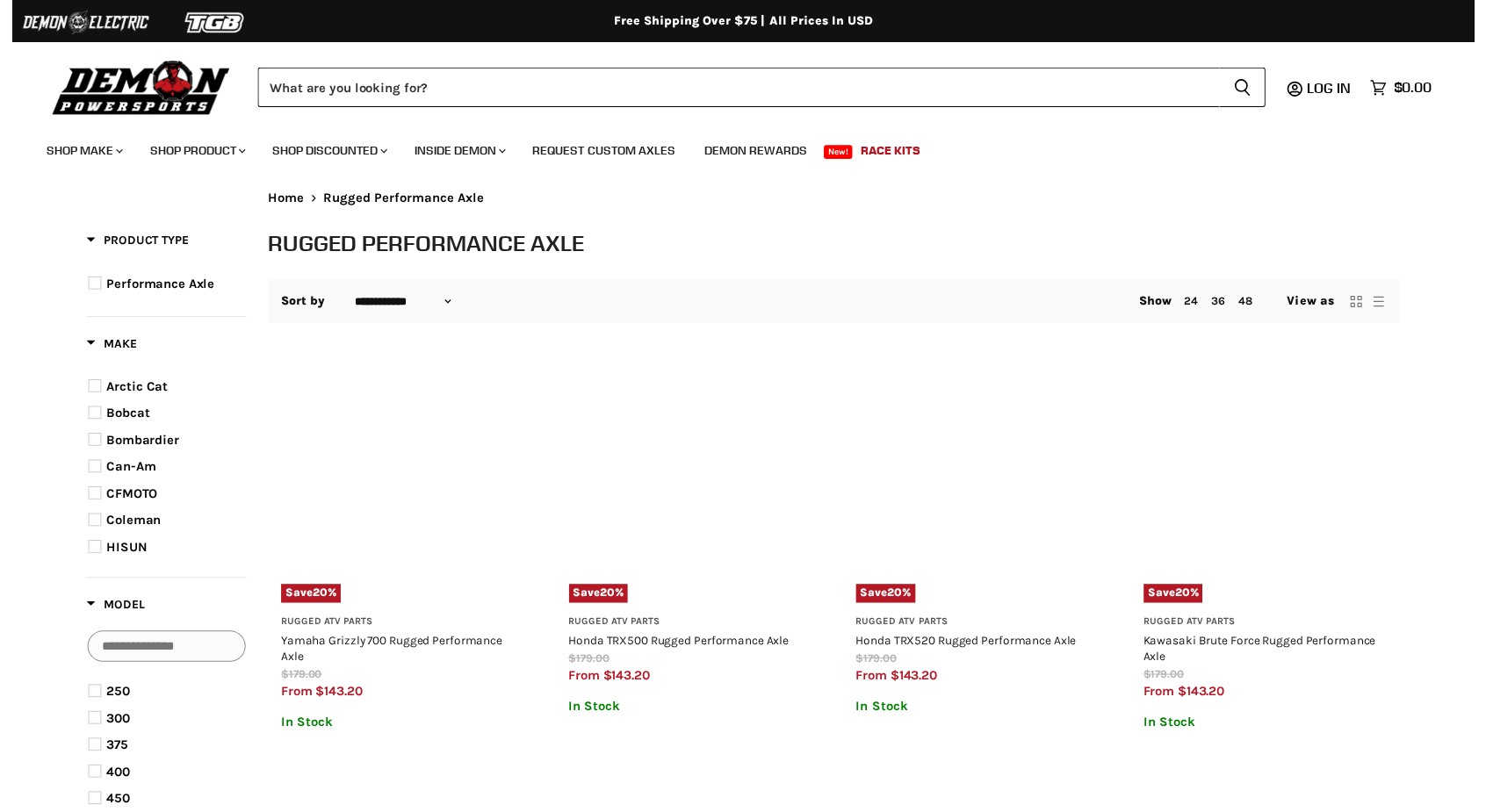 scroll, scrollTop: 0, scrollLeft: 0, axis: both 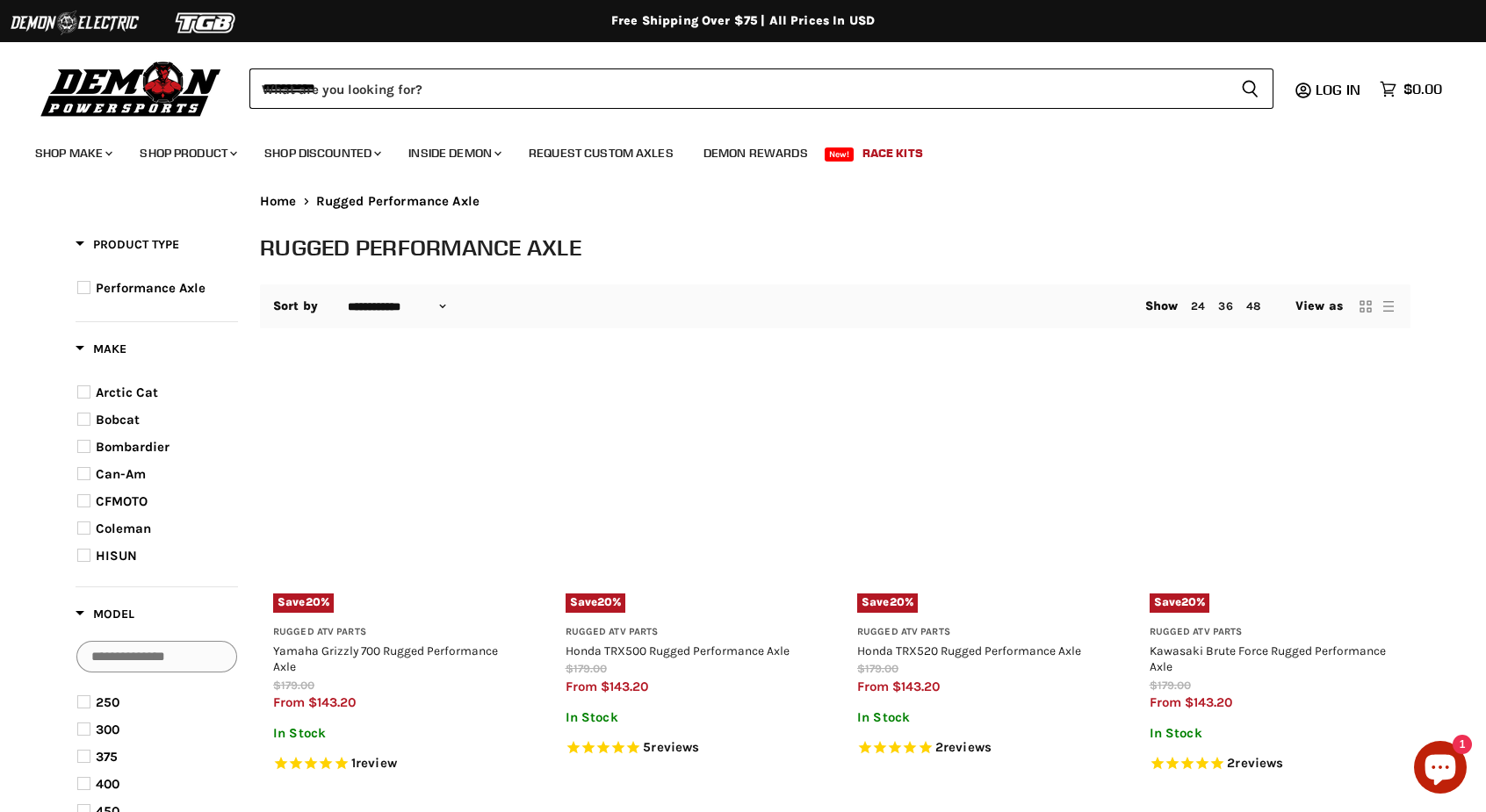 type on "**********" 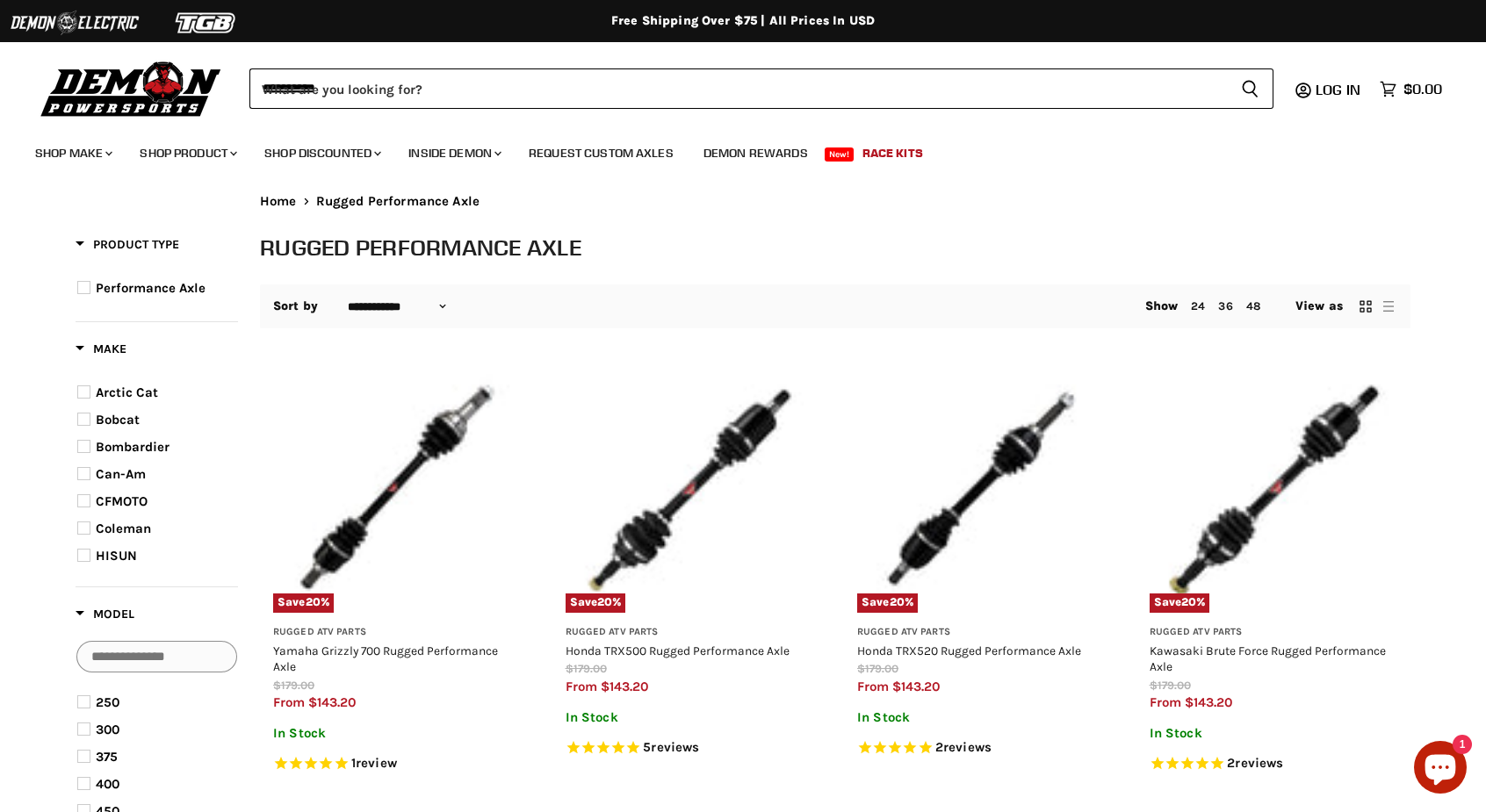 scroll, scrollTop: 0, scrollLeft: 0, axis: both 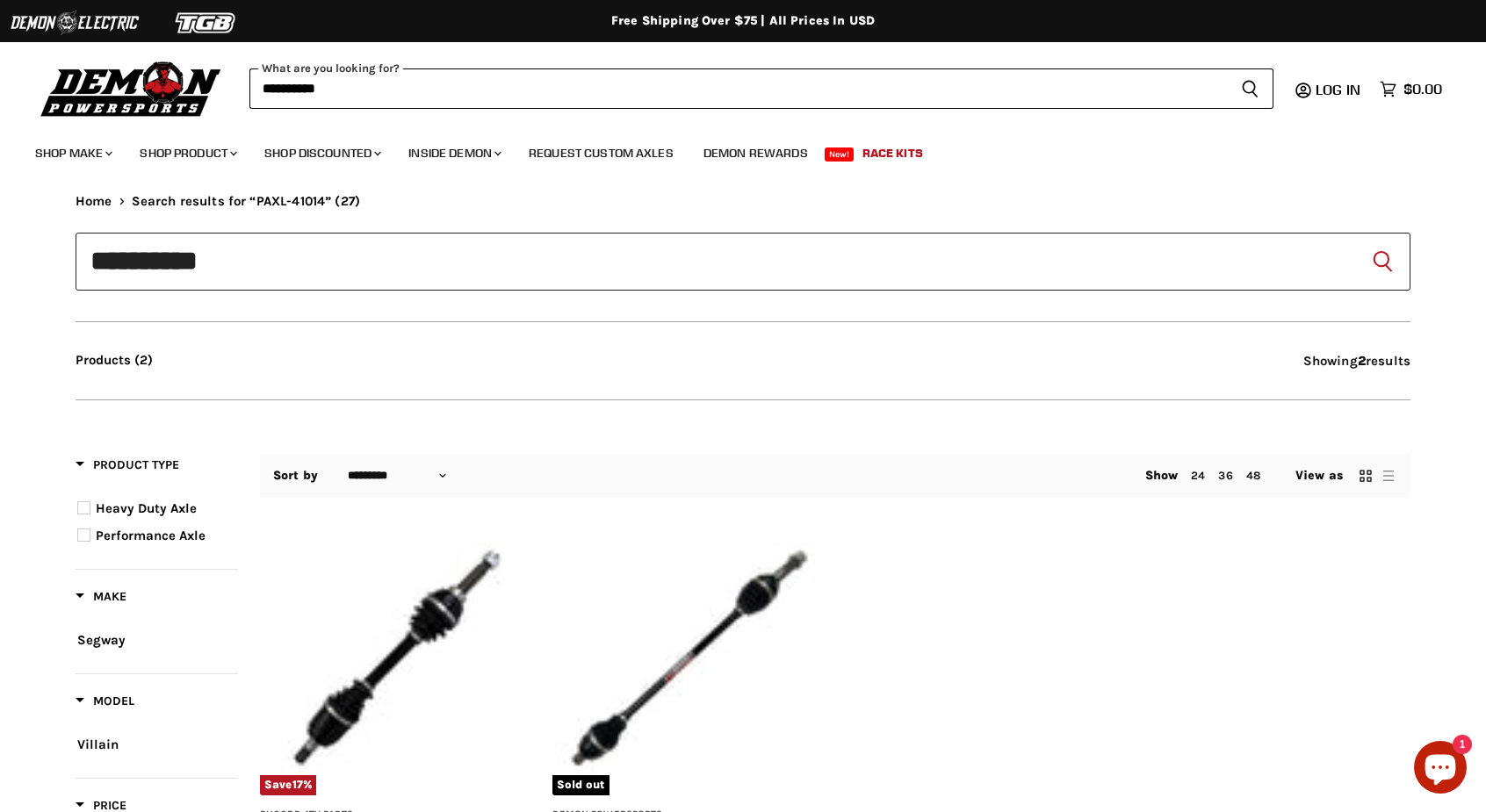 type on "**********" 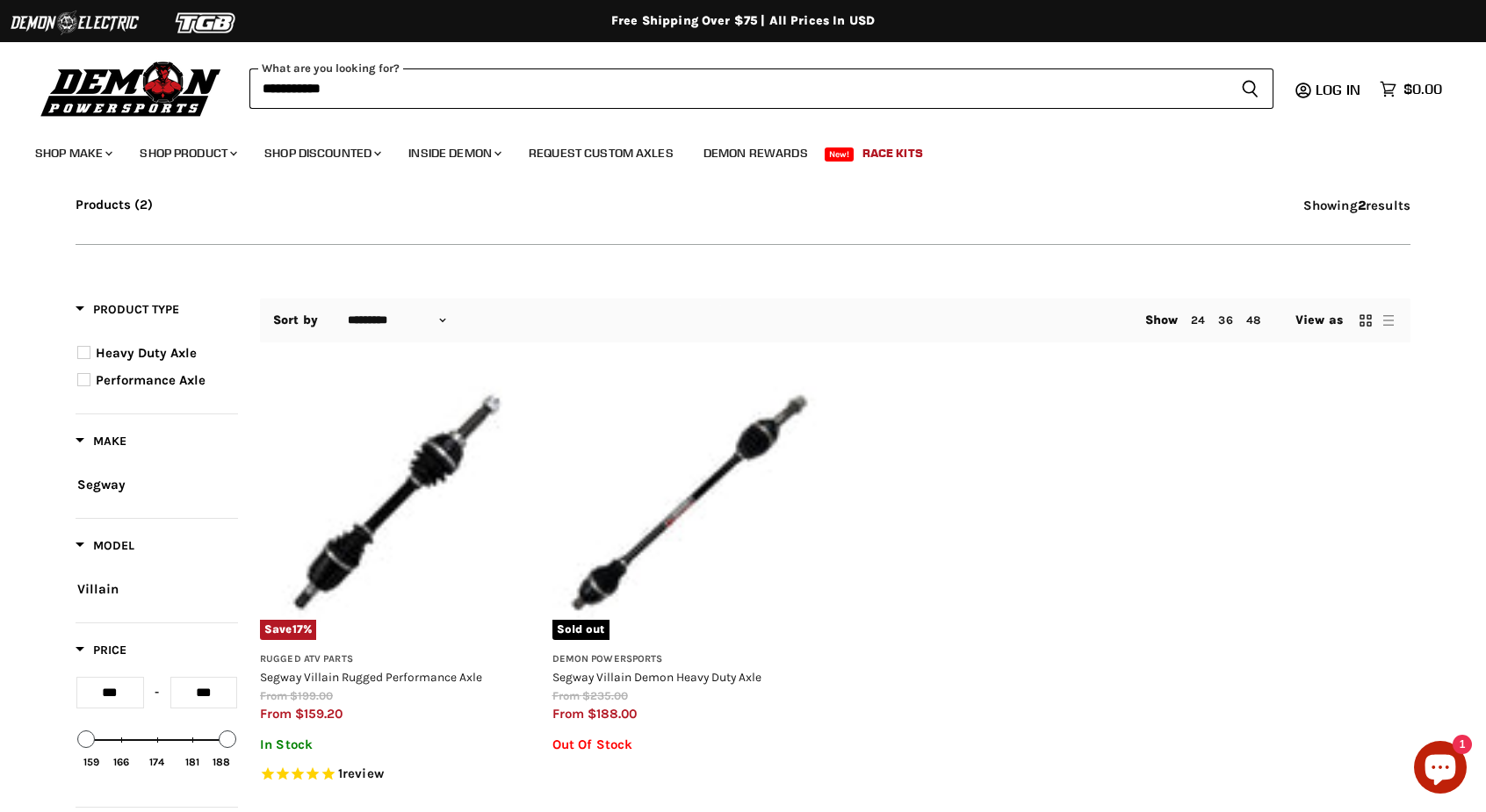 scroll, scrollTop: 165, scrollLeft: 0, axis: vertical 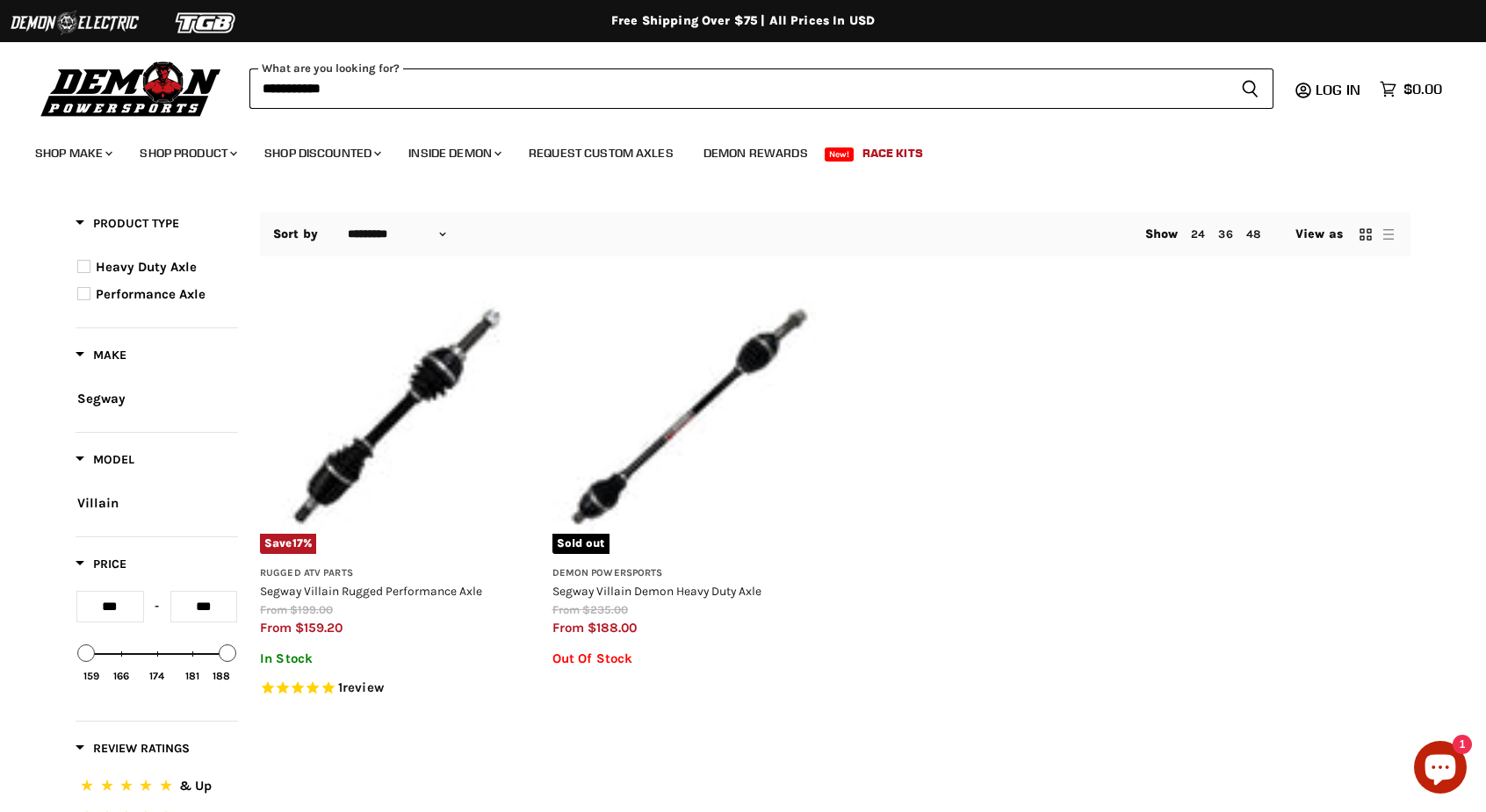 click at bounding box center [397, 416] 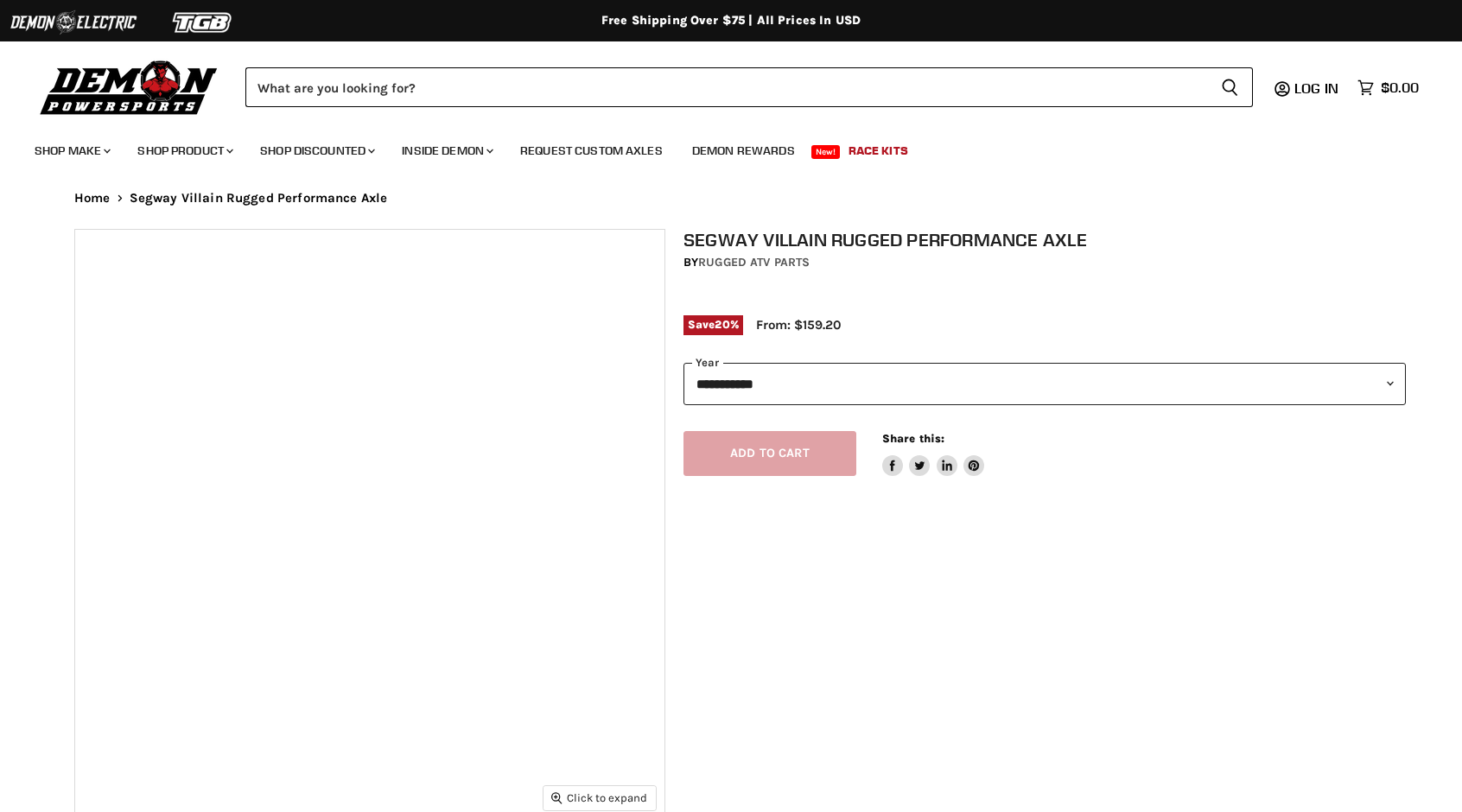 select on "******" 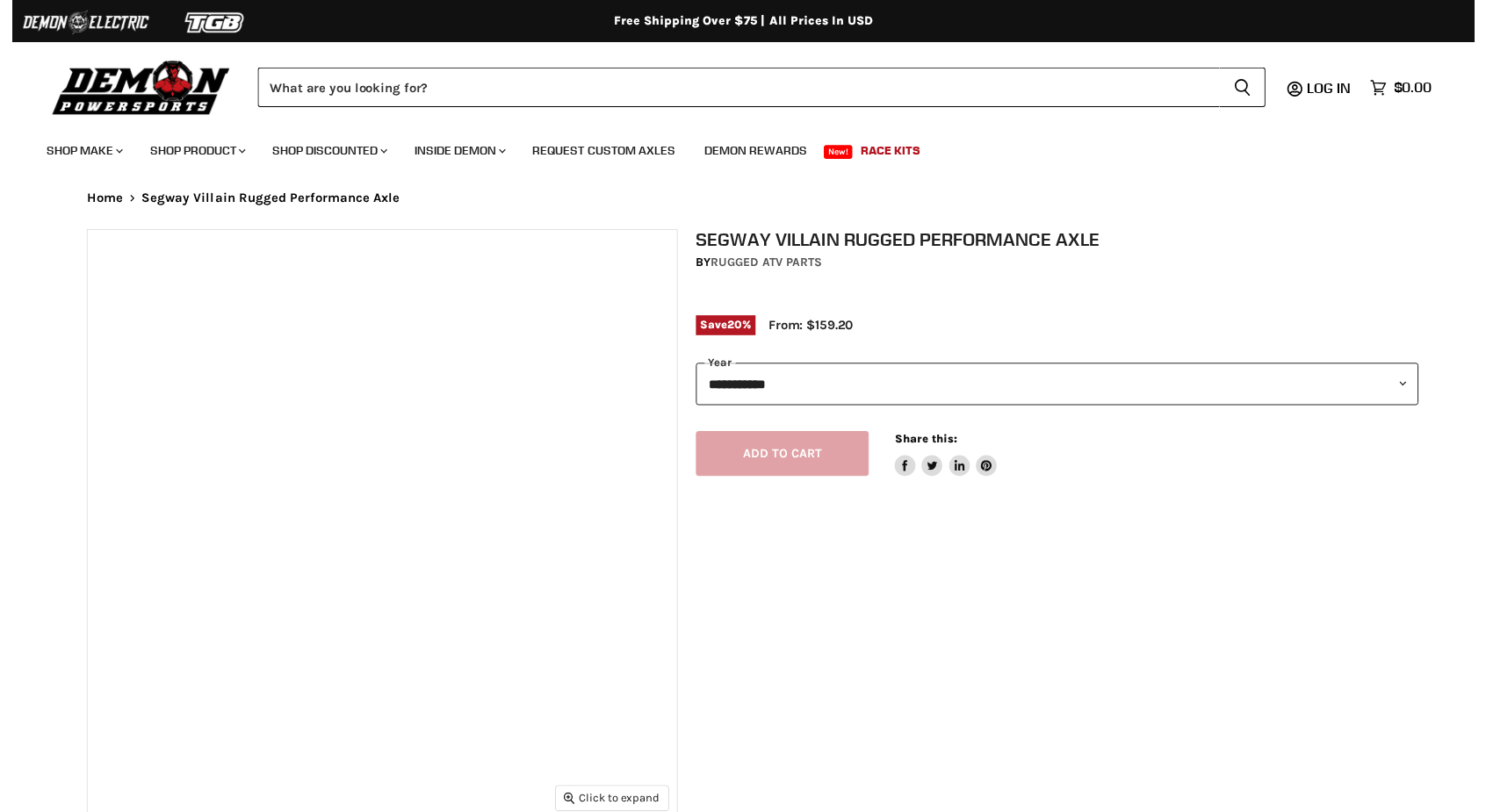 scroll, scrollTop: 0, scrollLeft: 0, axis: both 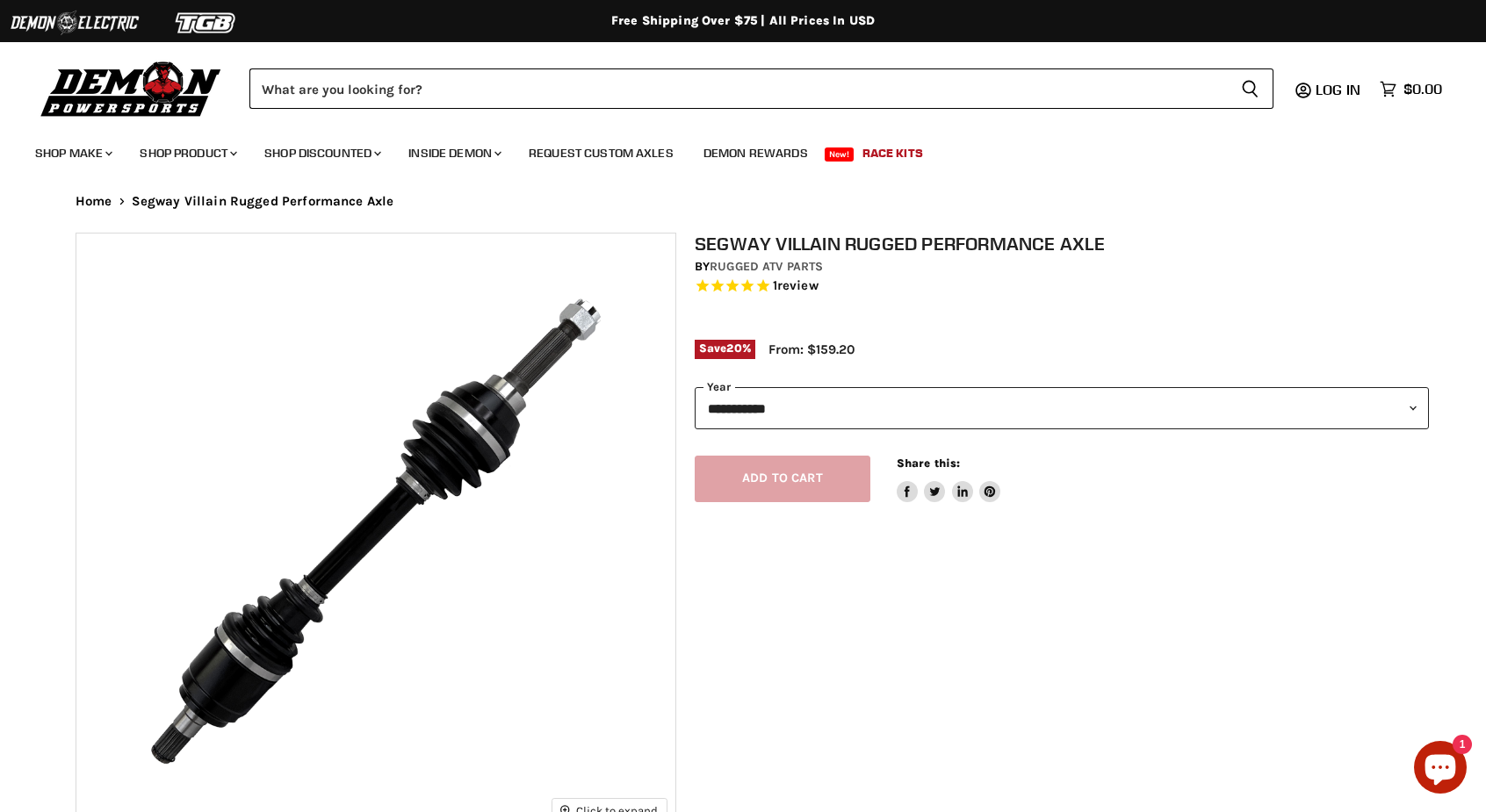click on "**********" at bounding box center (1062, 408) 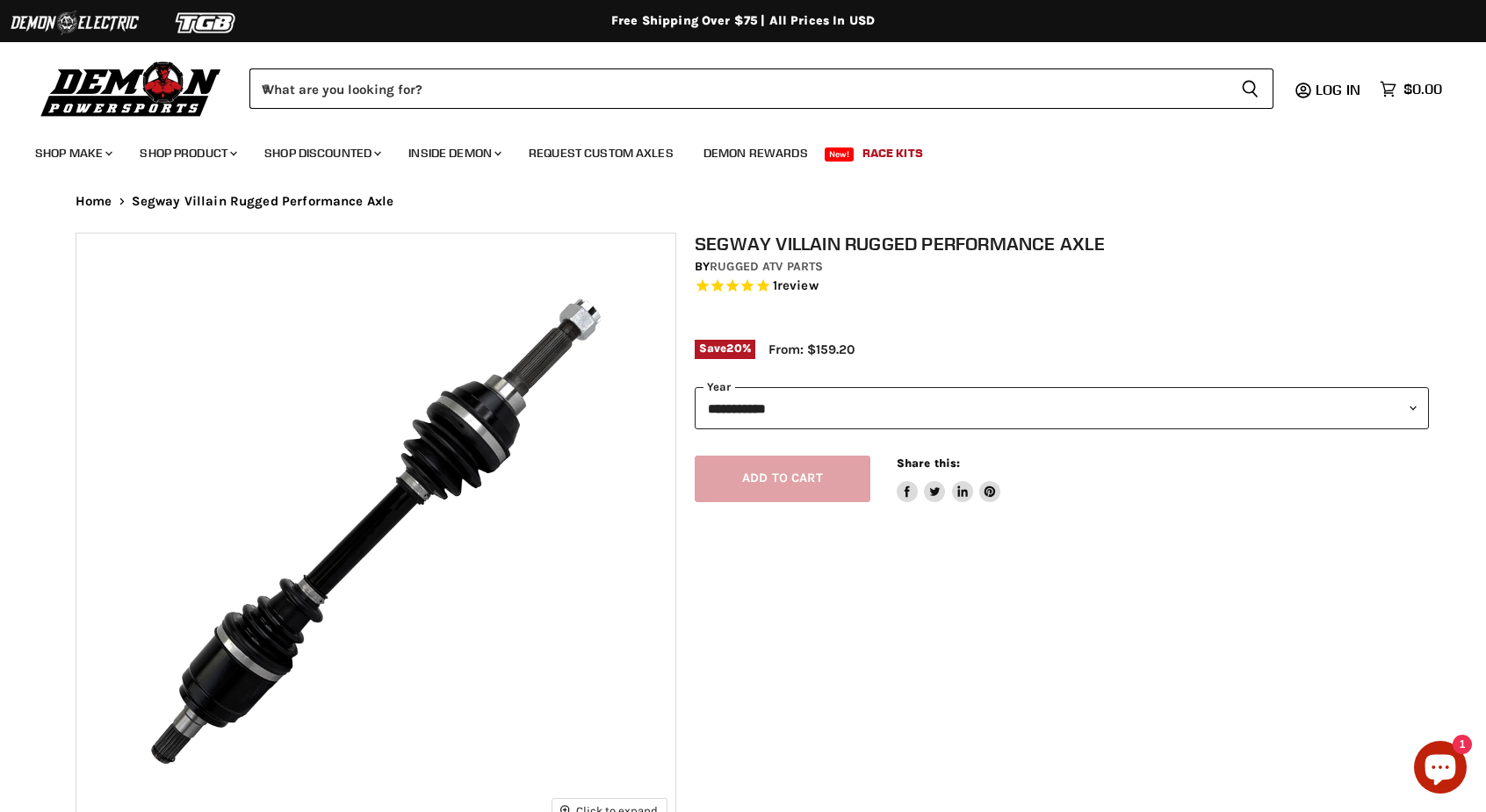 scroll, scrollTop: 0, scrollLeft: 0, axis: both 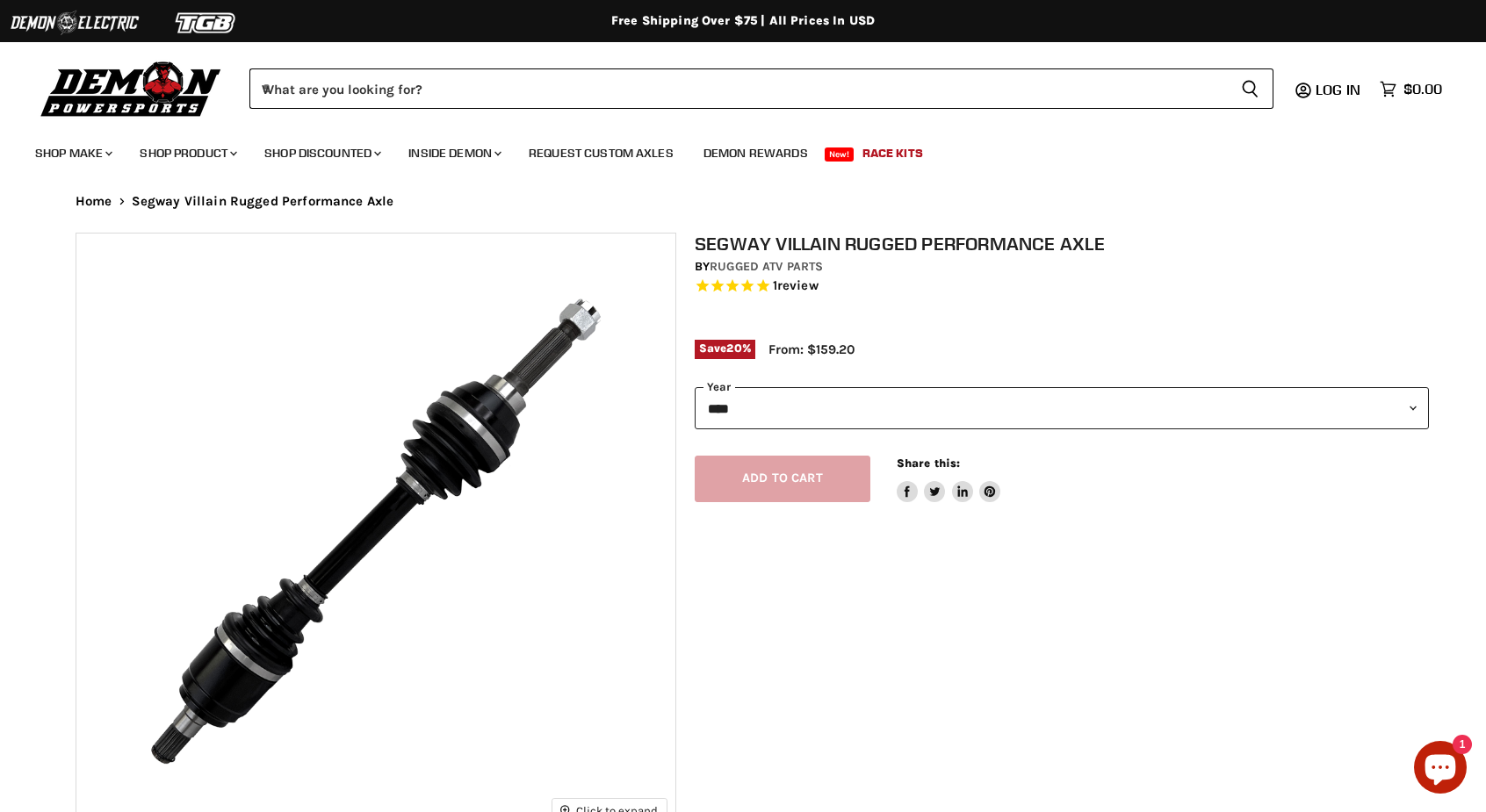 click on "**********" at bounding box center [1062, 408] 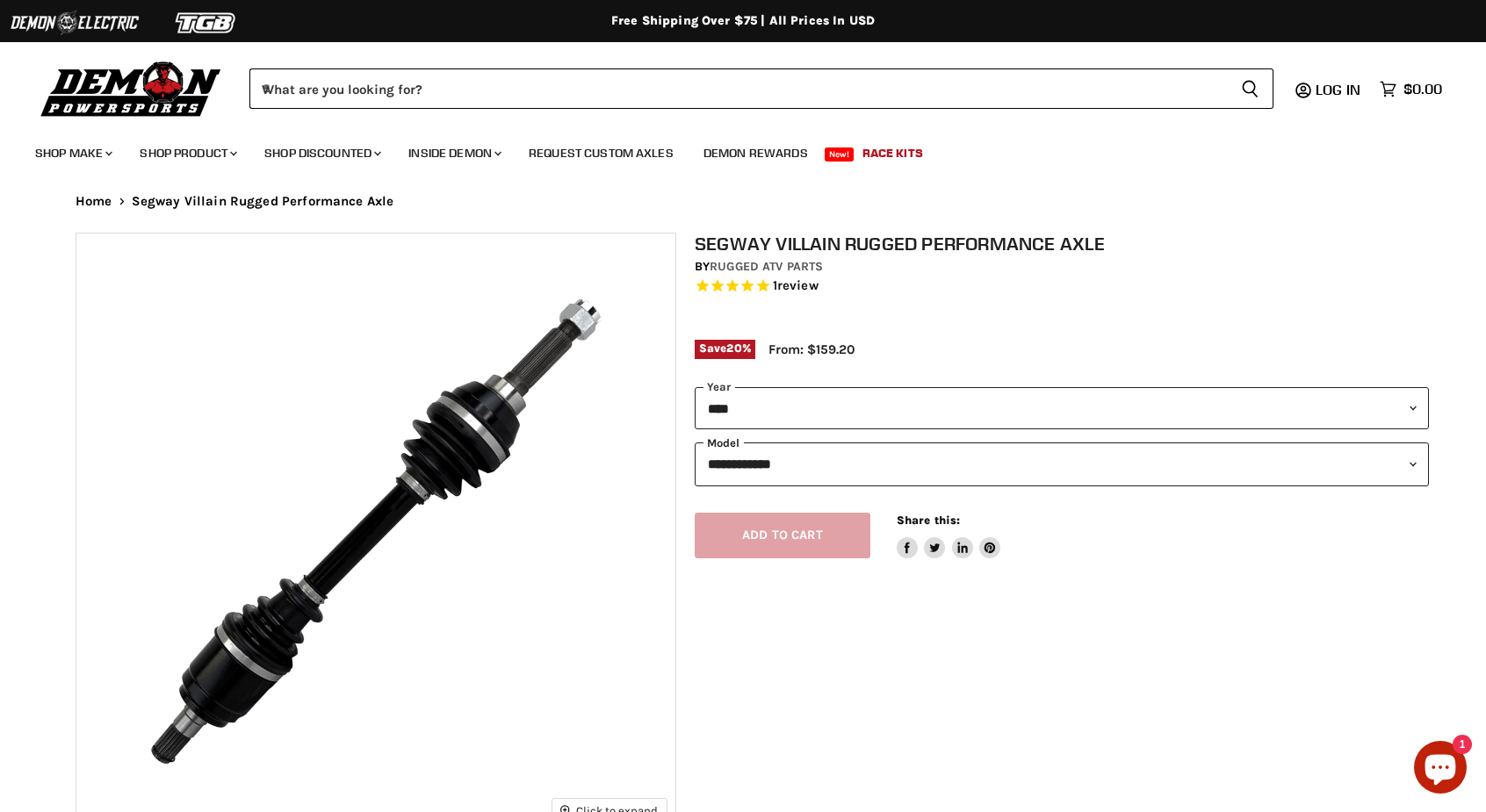 click on "**********" at bounding box center [1062, 463] 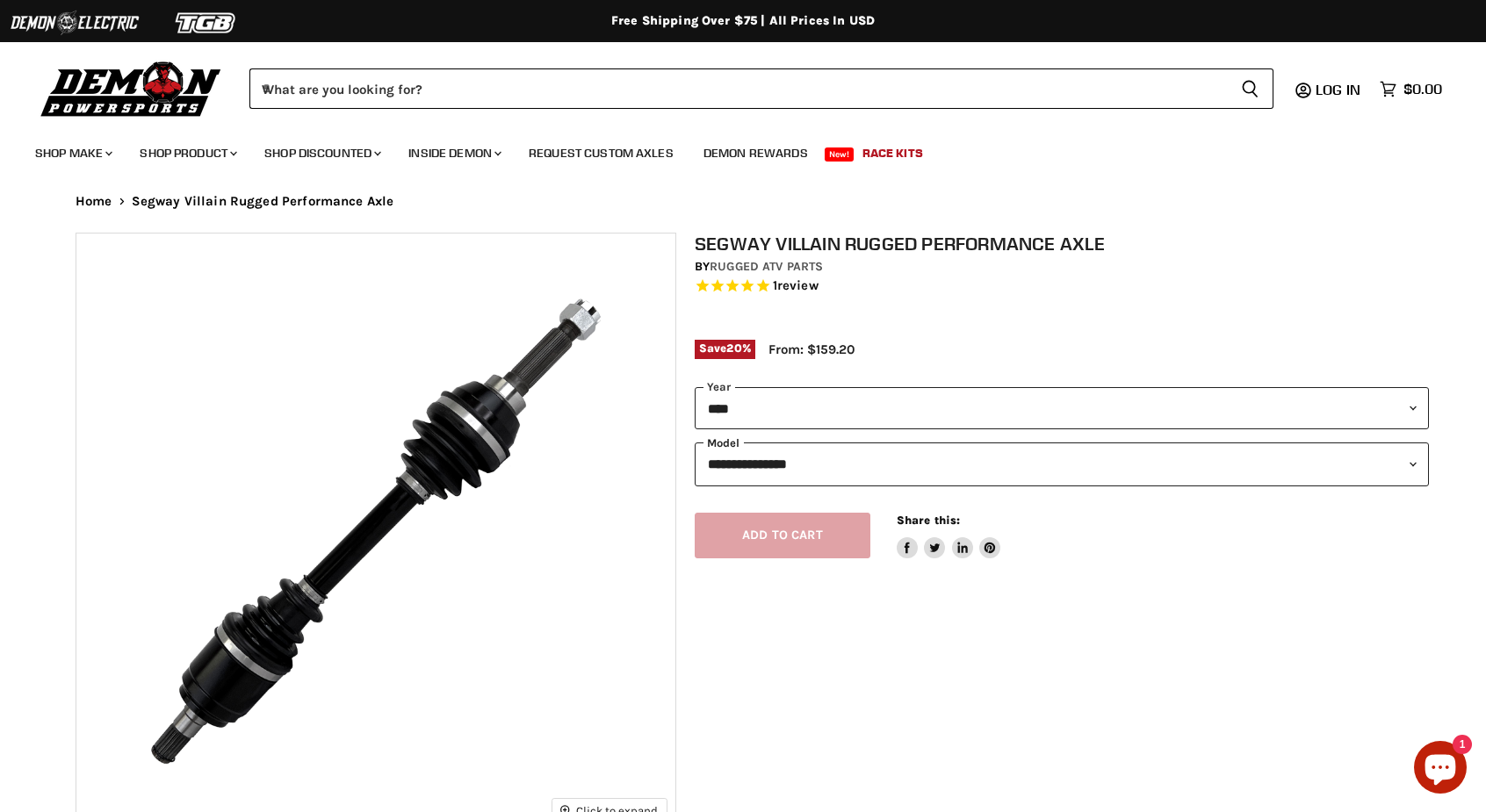 click on "**********" at bounding box center (1062, 463) 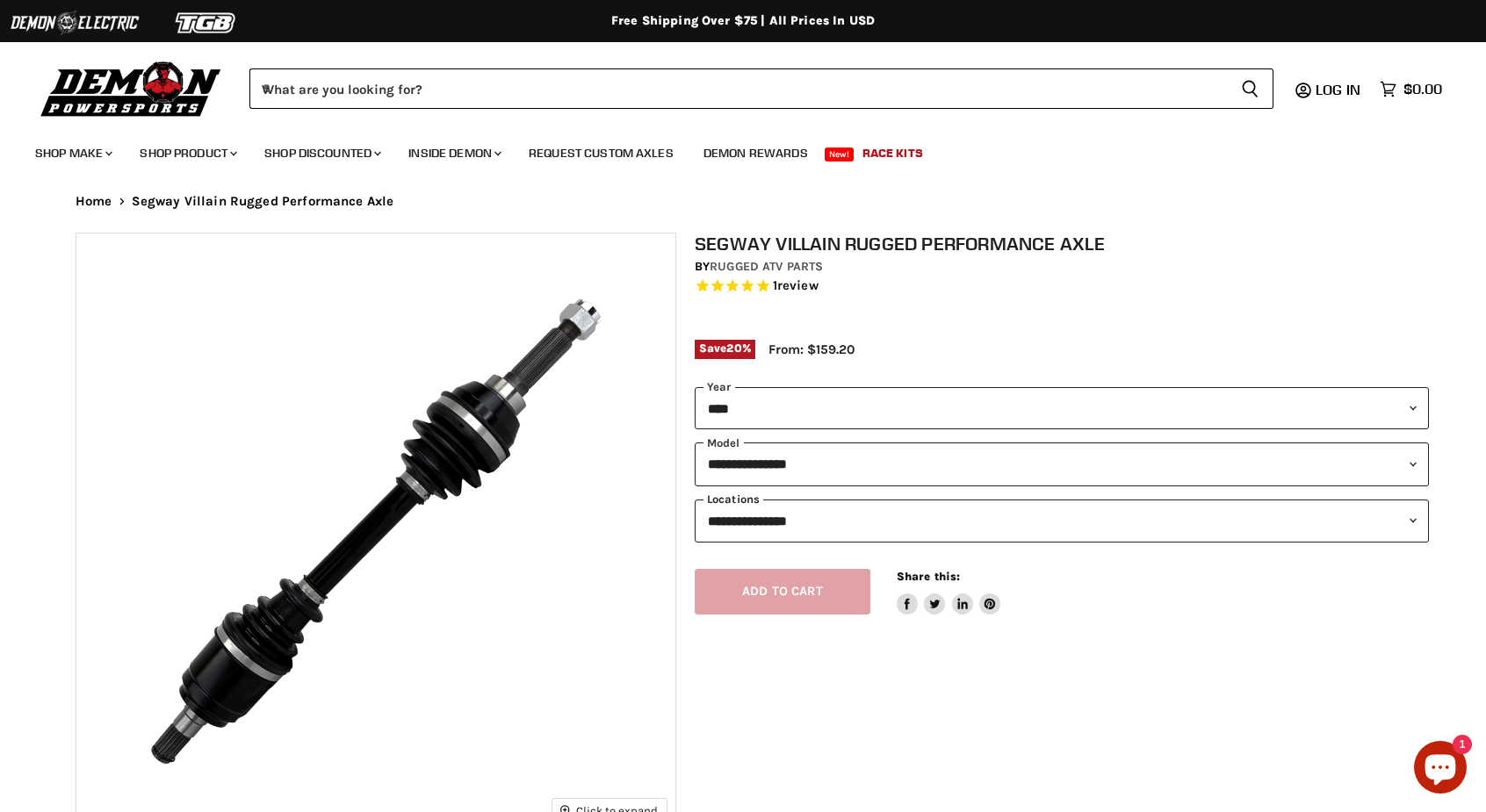 drag, startPoint x: 740, startPoint y: 525, endPoint x: 742, endPoint y: 537, distance: 12.165525 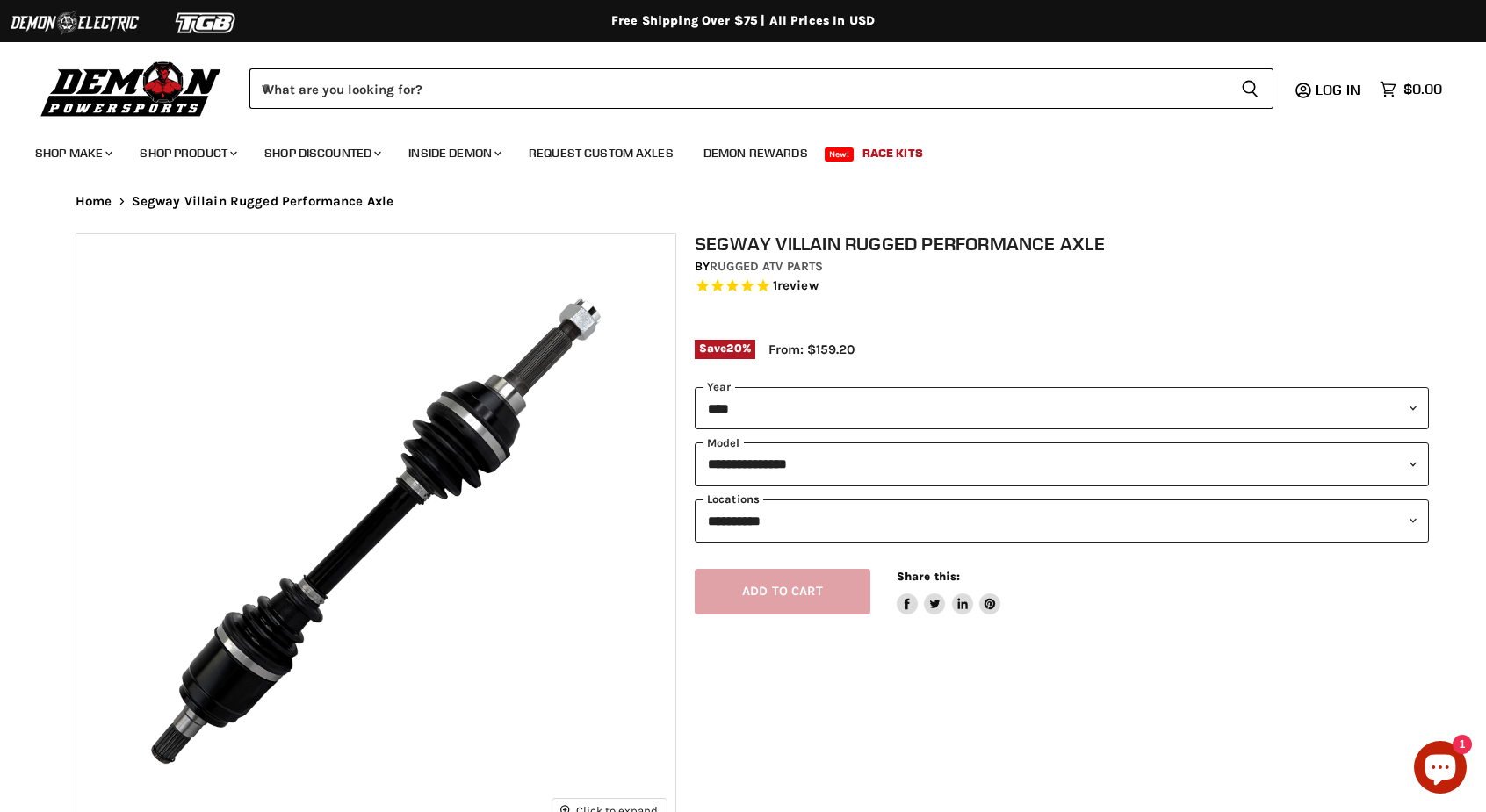 click on "**********" at bounding box center [1062, 521] 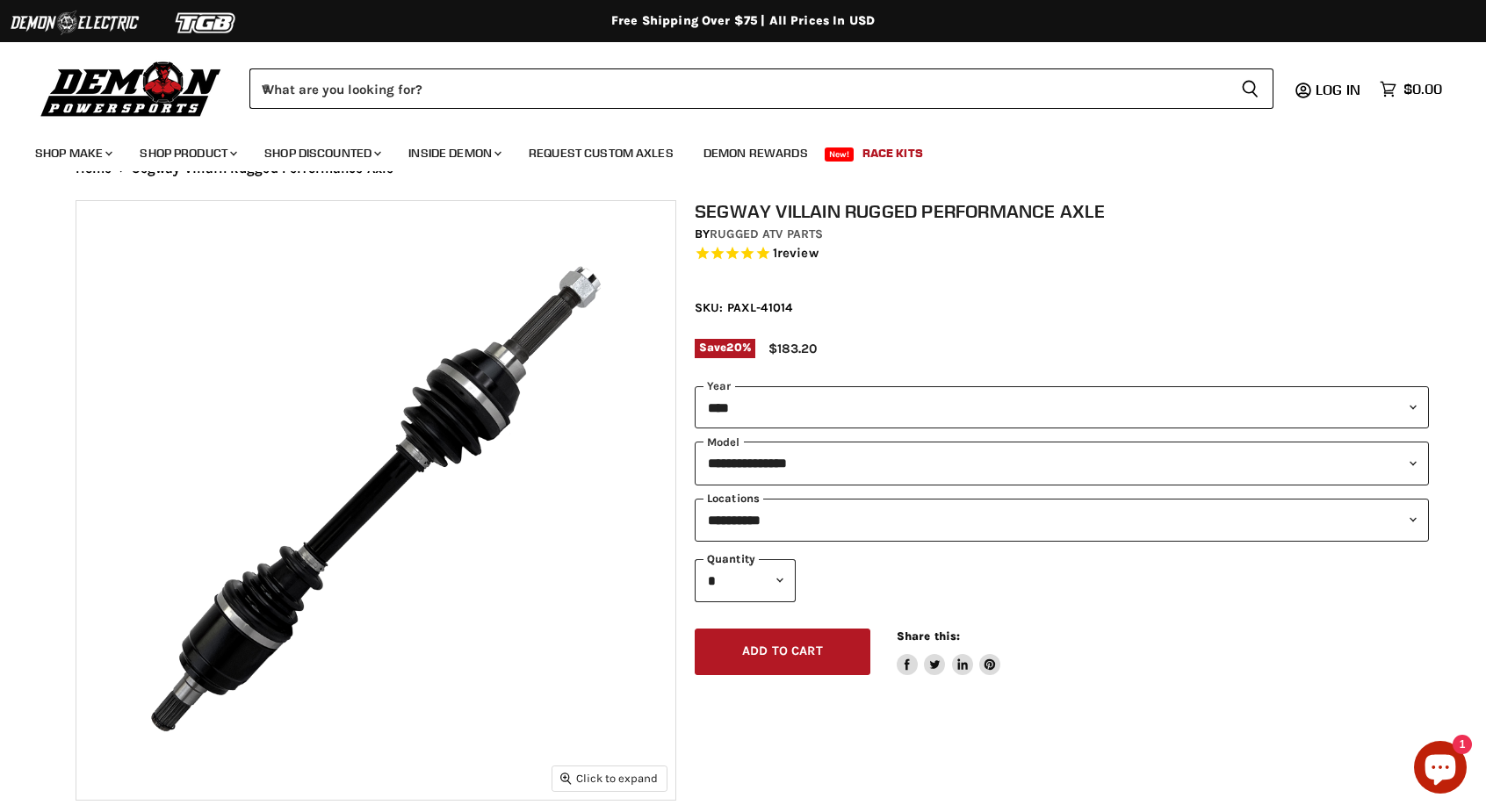 scroll, scrollTop: 33, scrollLeft: 0, axis: vertical 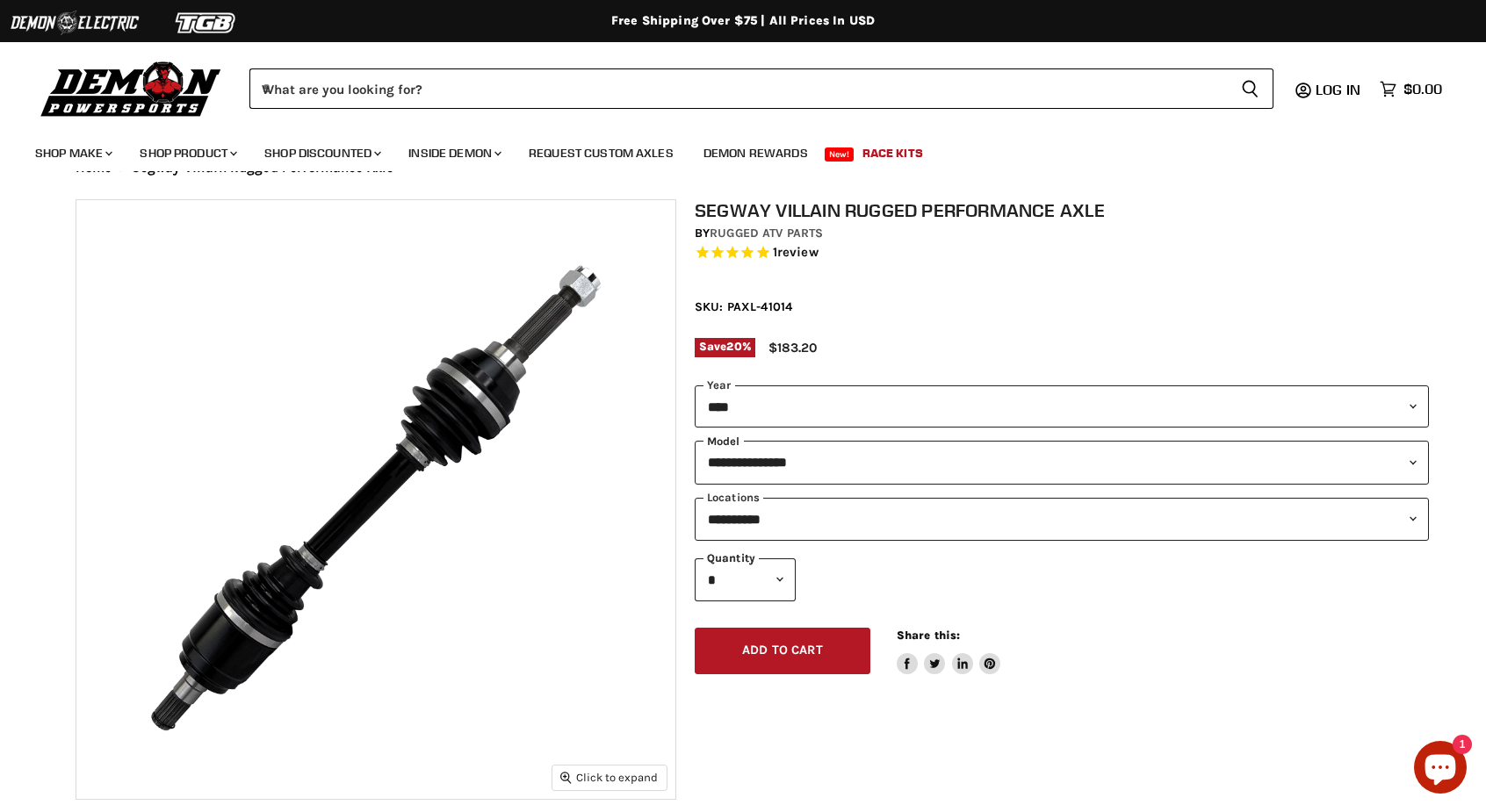 click on "**********" at bounding box center (1062, 462) 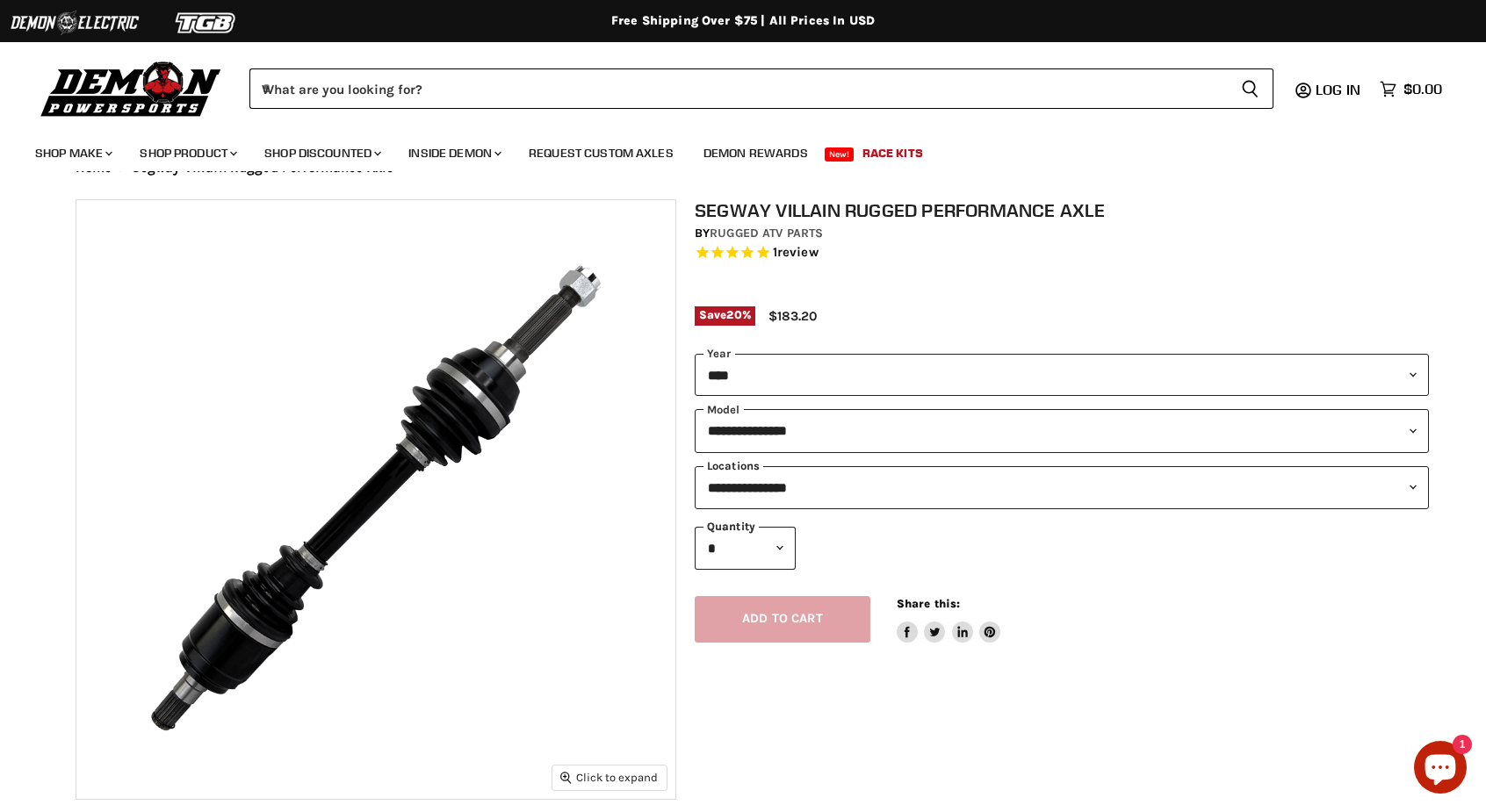 drag, startPoint x: 762, startPoint y: 491, endPoint x: 764, endPoint y: 501, distance: 10.198039 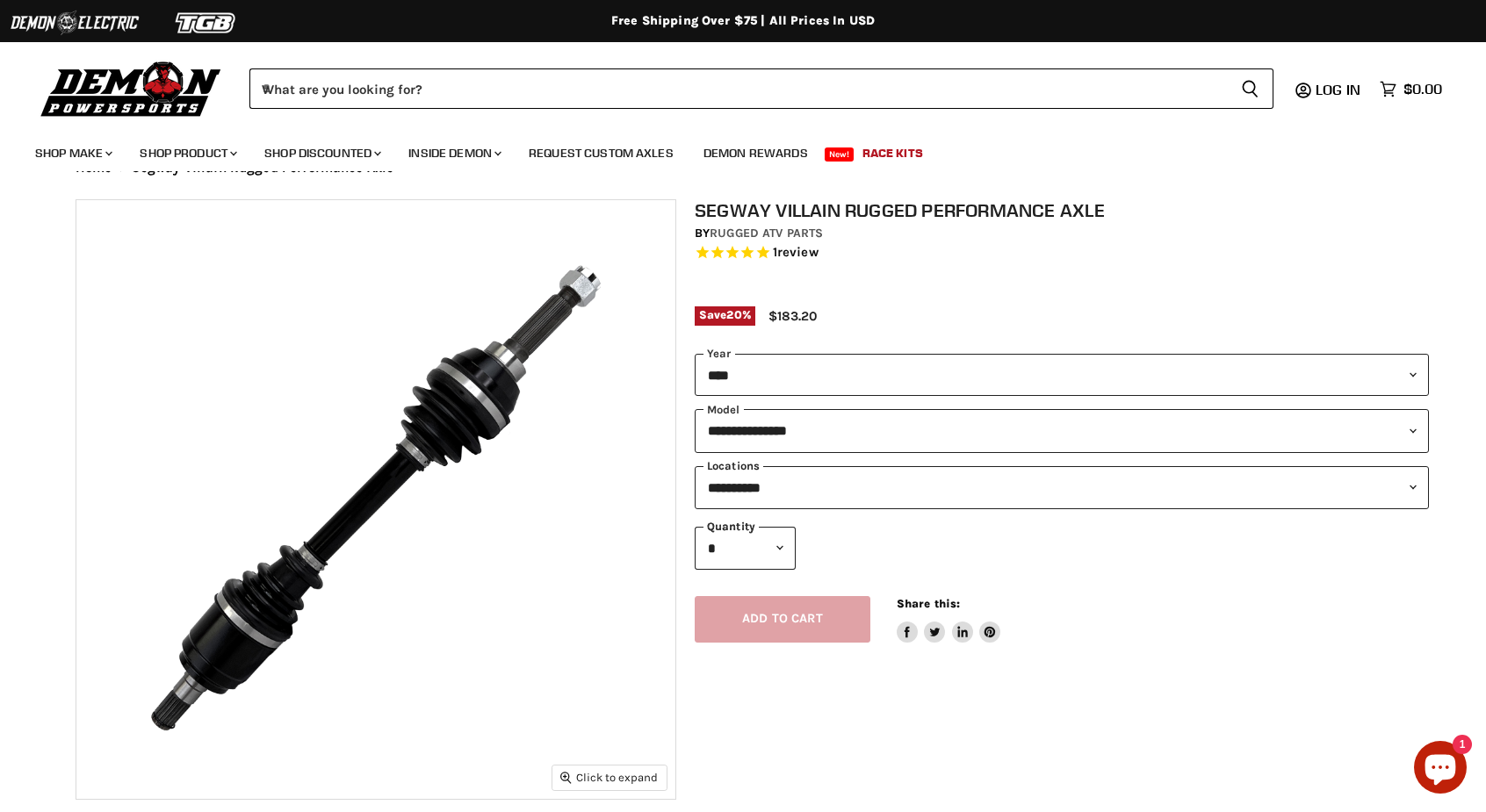 click on "**********" at bounding box center (1062, 487) 